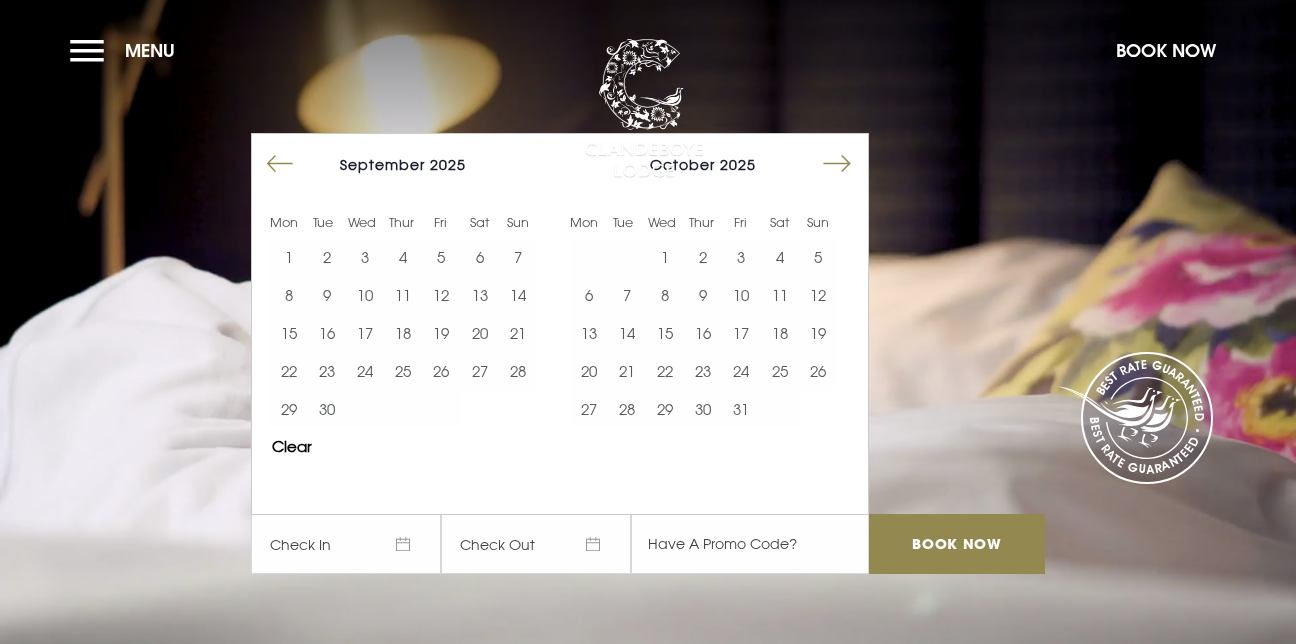 scroll, scrollTop: 0, scrollLeft: 0, axis: both 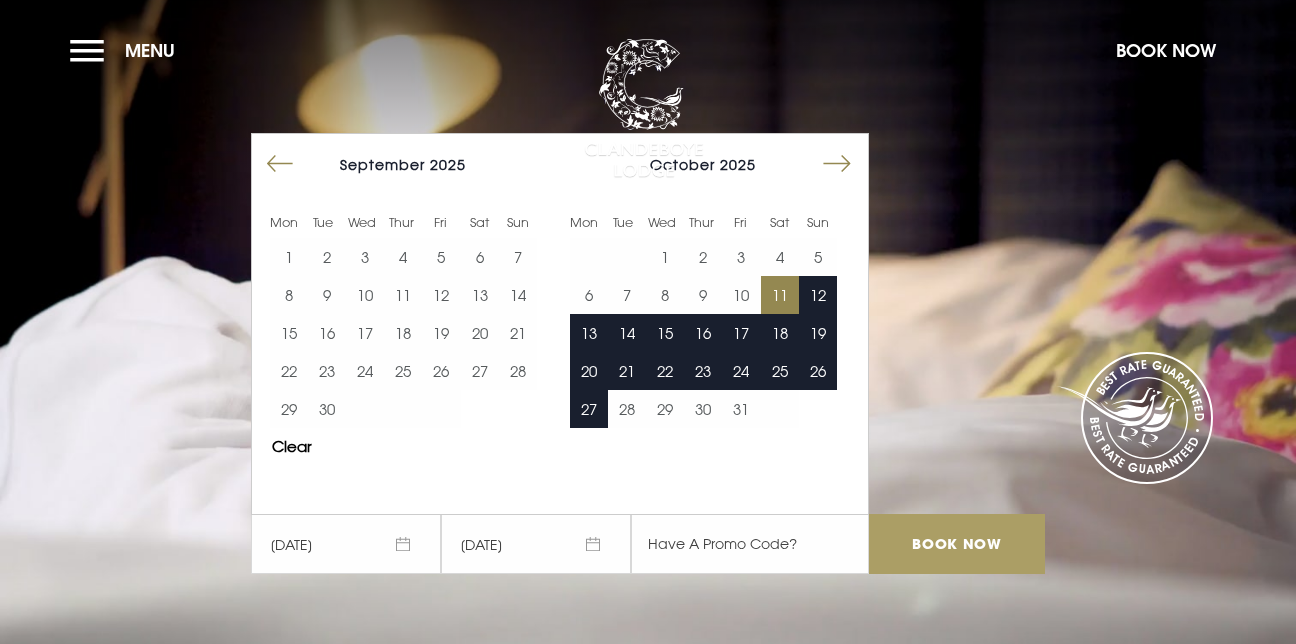 click on "Book Now" at bounding box center [957, 544] 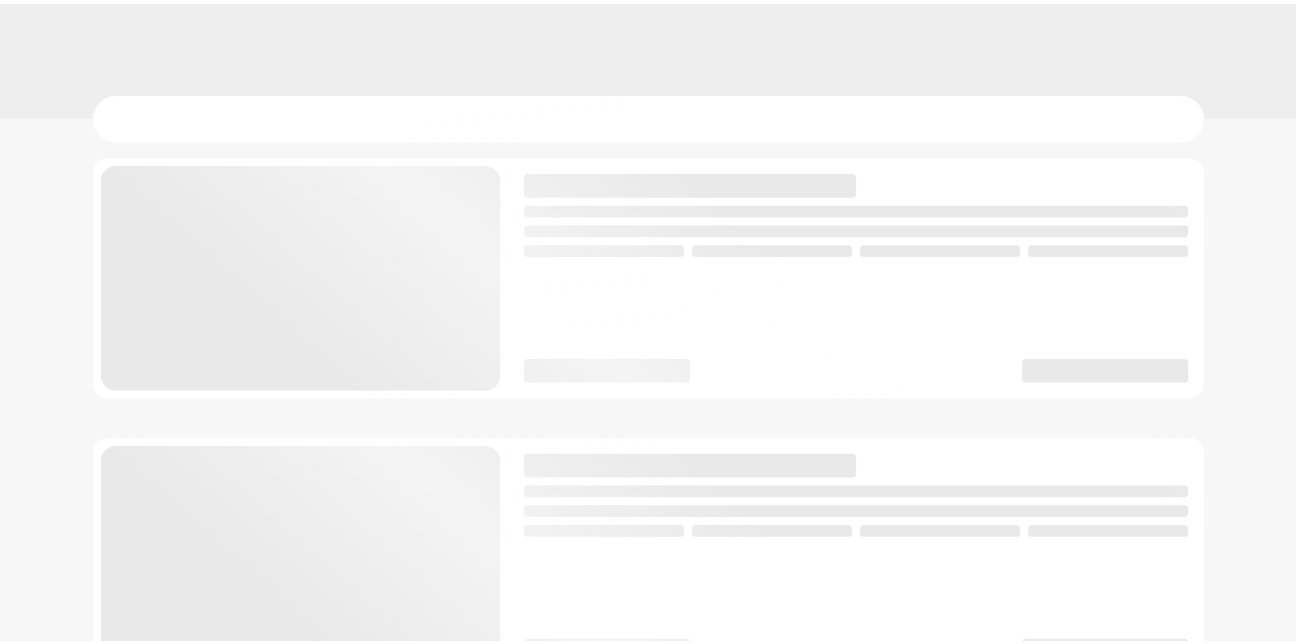 scroll, scrollTop: 0, scrollLeft: 0, axis: both 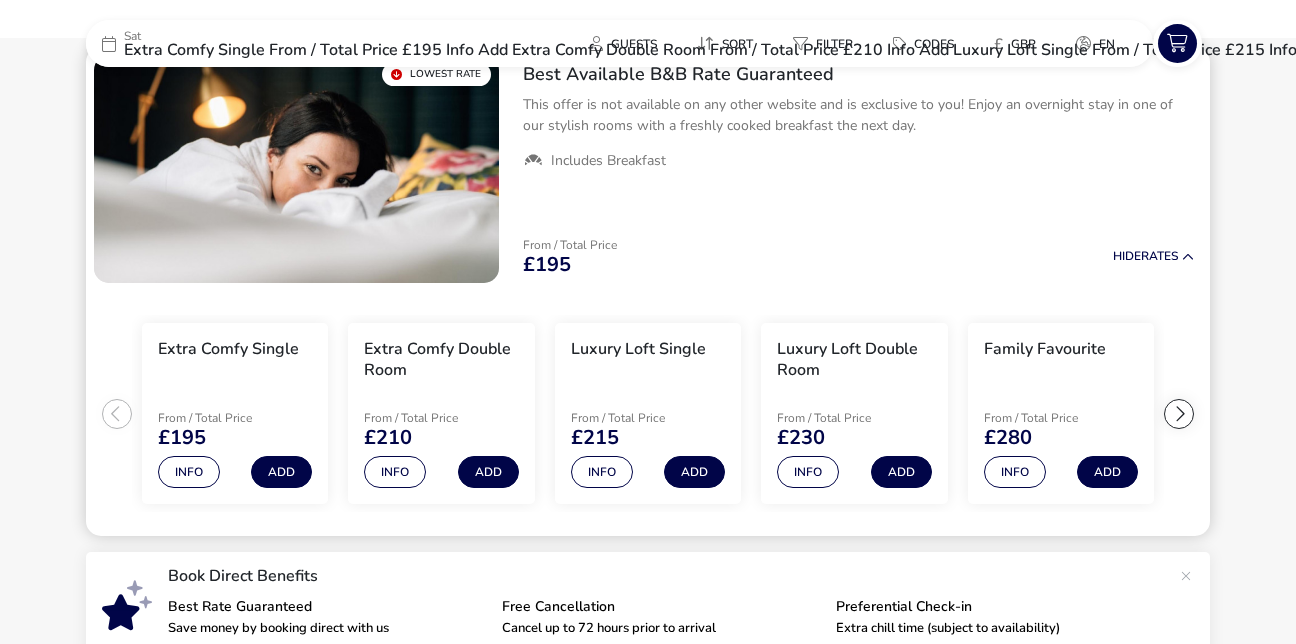click at bounding box center [1179, 414] 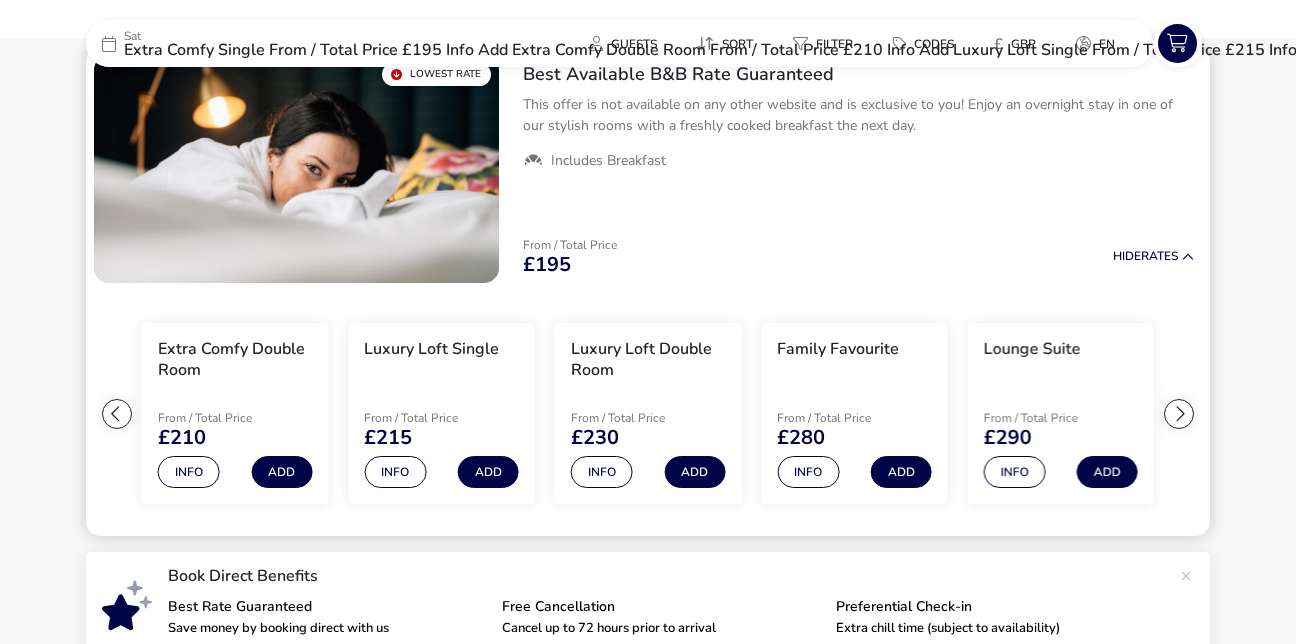 click at bounding box center [1179, 414] 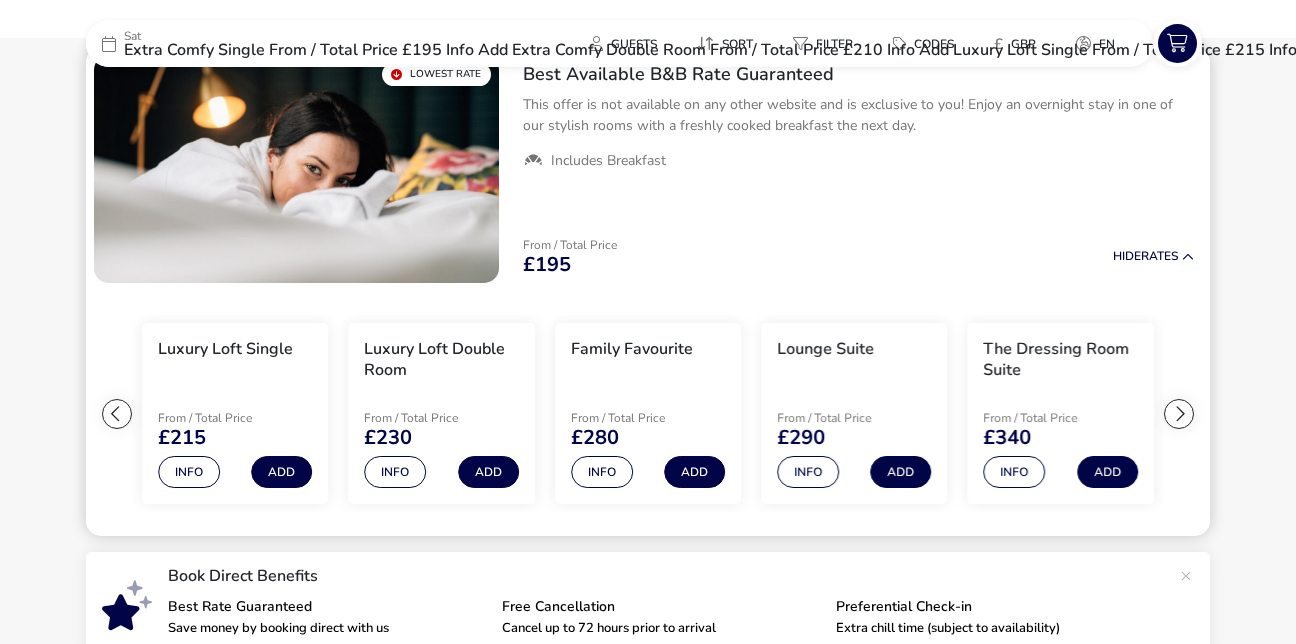 click at bounding box center [1179, 414] 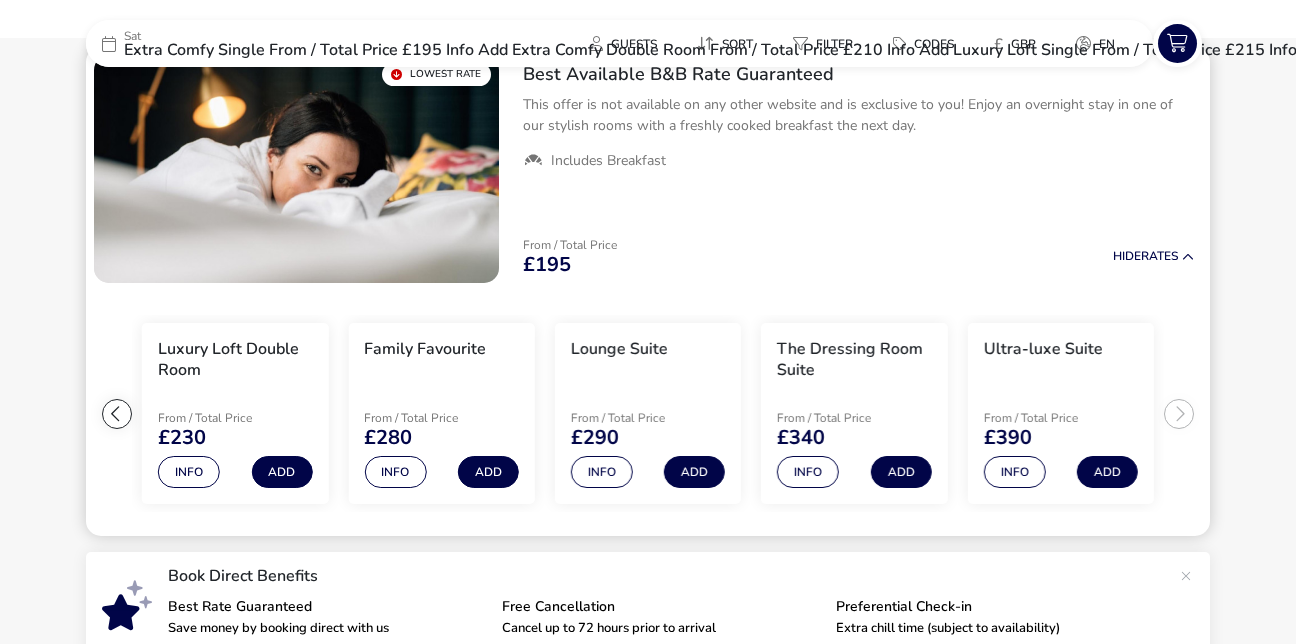 click on "Extra Comfy Single From / Total Price £195 Info Add Extra Comfy Double Room From / Total Price £210 Info Add Luxury Loft Single From / Total Price £215 Info Add Luxury Loft Double Room From / Total Price £230 Info Add Family Favourite From / Total Price £280 Info Add Lounge Suite From / Total Price £290 Info Add The Dressing Room Suite From / Total Price £340 Info Add Ultra-luxe Suite From / Total Price" at bounding box center [648, 414] 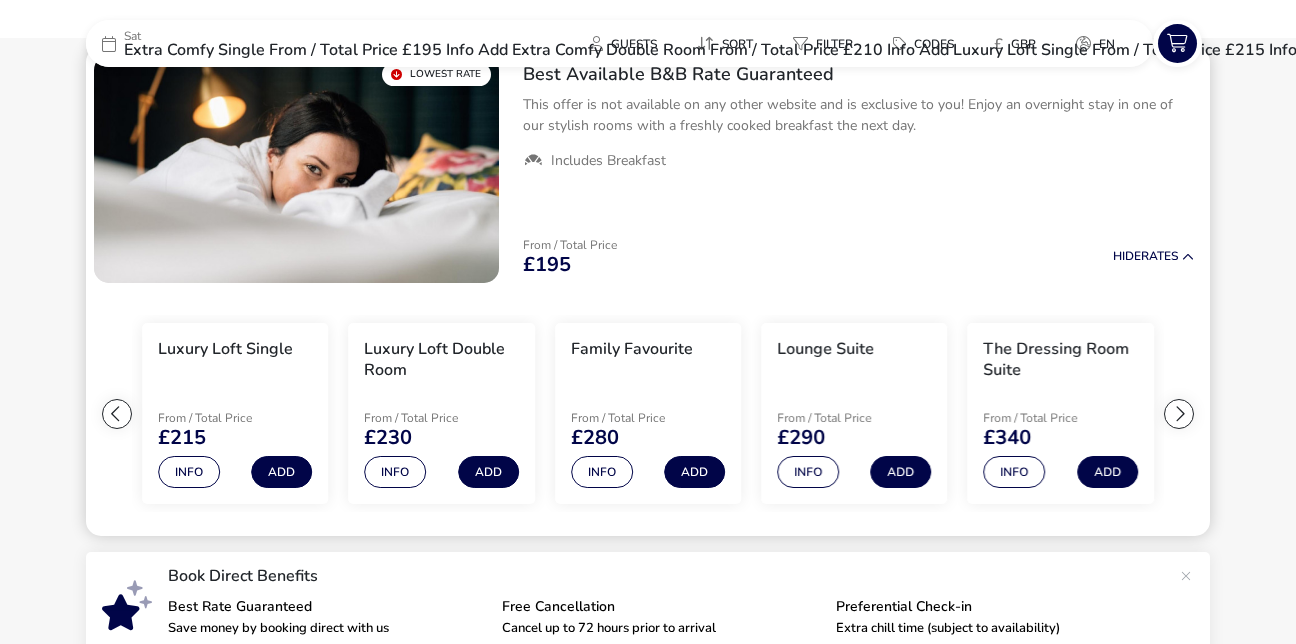 click at bounding box center [117, 414] 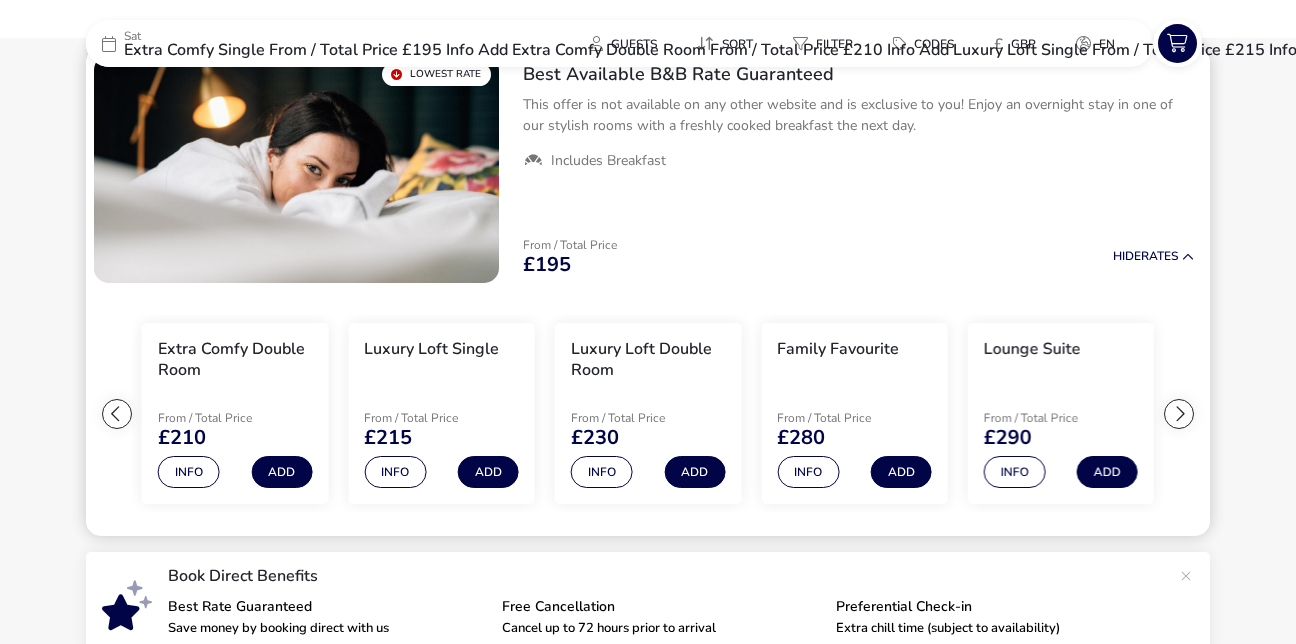 click at bounding box center (117, 414) 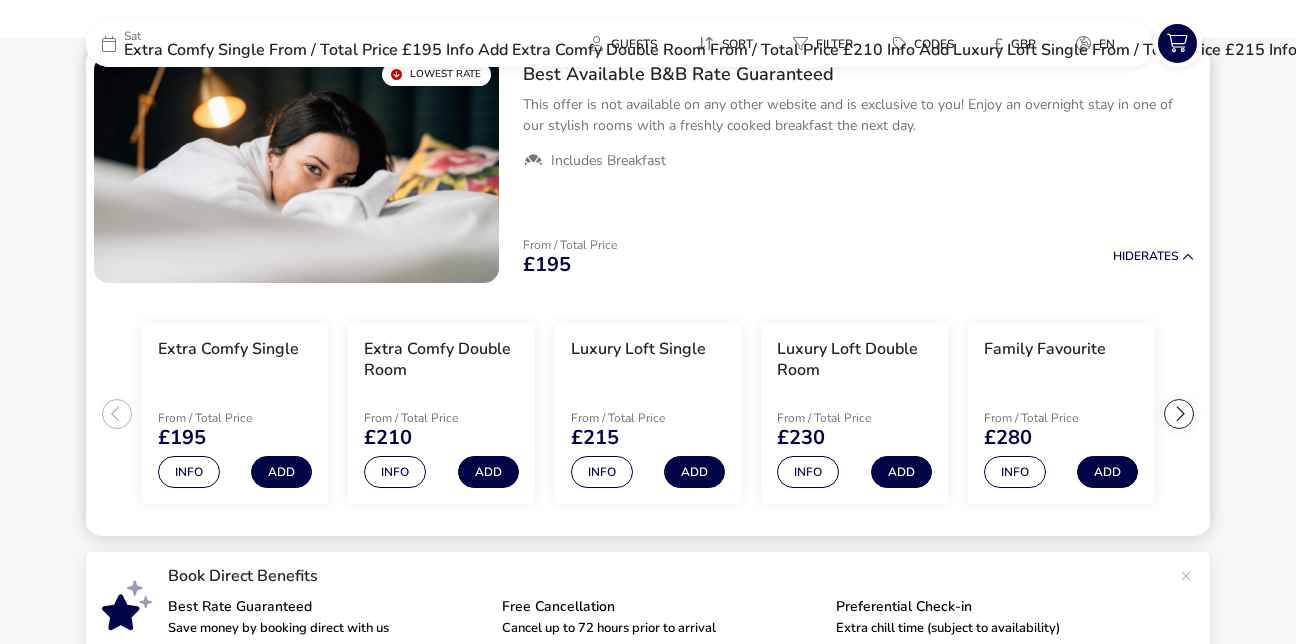 click on "Extra Comfy Single From / Total Price £195 Info Add Extra Comfy Double Room From / Total Price £210 Info Add Luxury Loft Single From / Total Price £215 Info Add Luxury Loft Double Room From / Total Price £230 Info Add Family Favourite From / Total Price £280 Info Add Lounge Suite From / Total Price £290 Info Add The Dressing Room Suite From / Total Price £340 Info Add Ultra-luxe Suite From / Total Price" at bounding box center [648, 414] 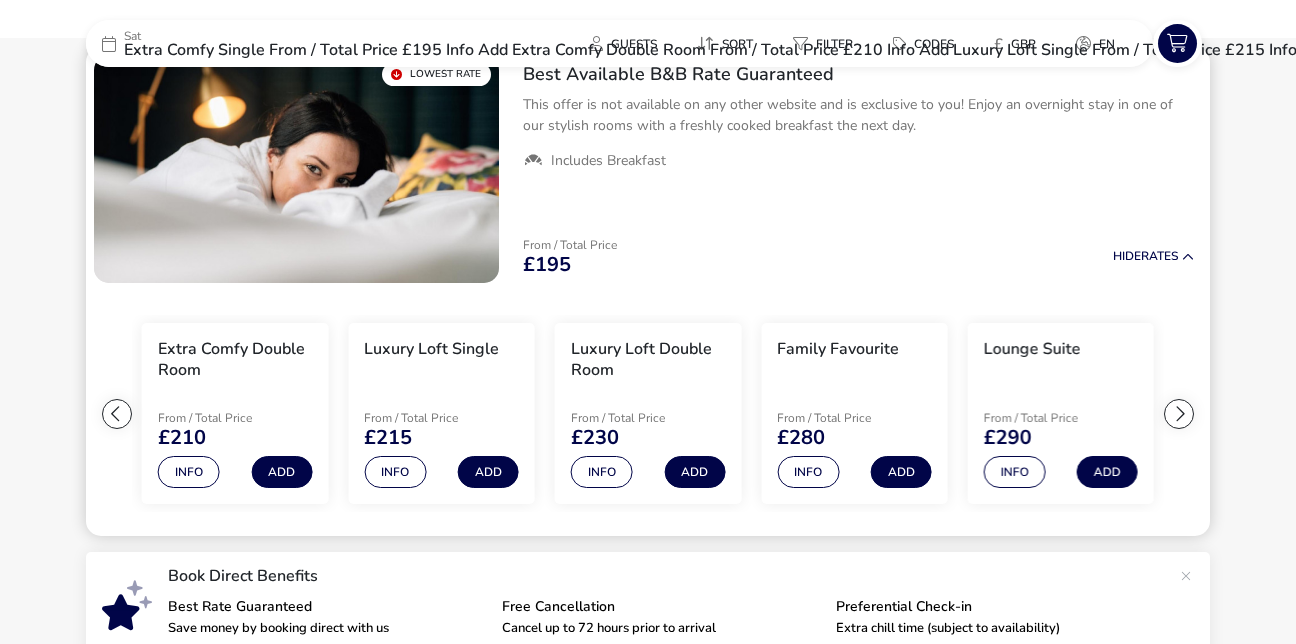 click at bounding box center [1179, 414] 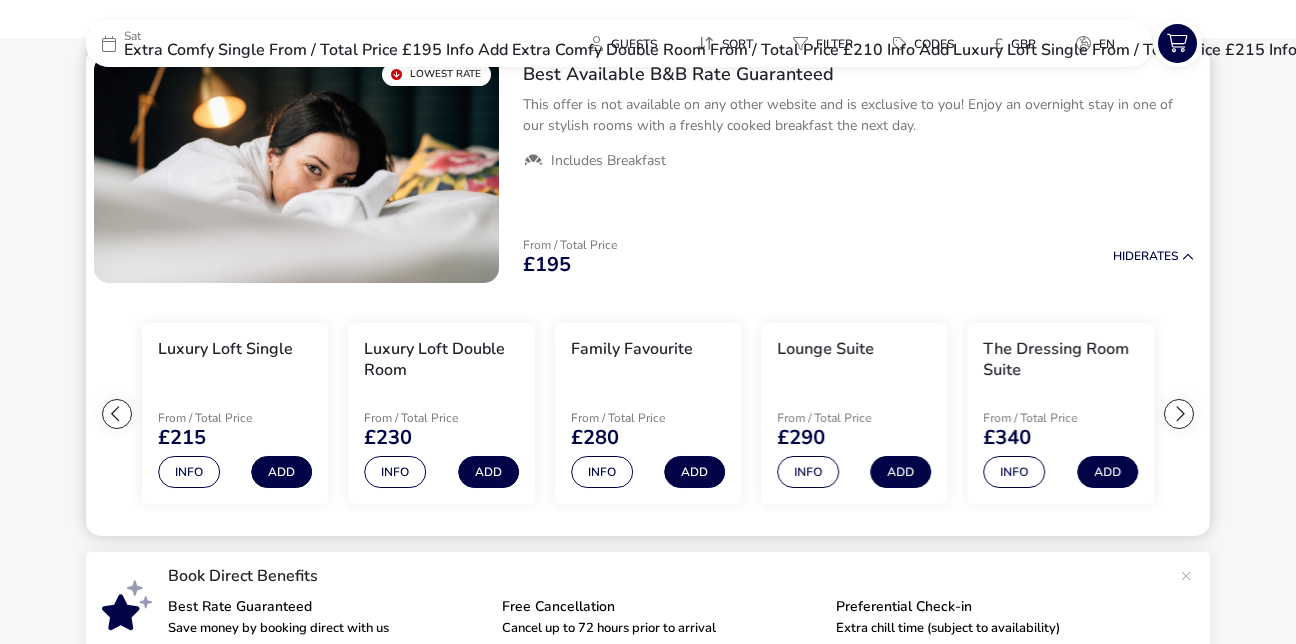 click at bounding box center (1179, 414) 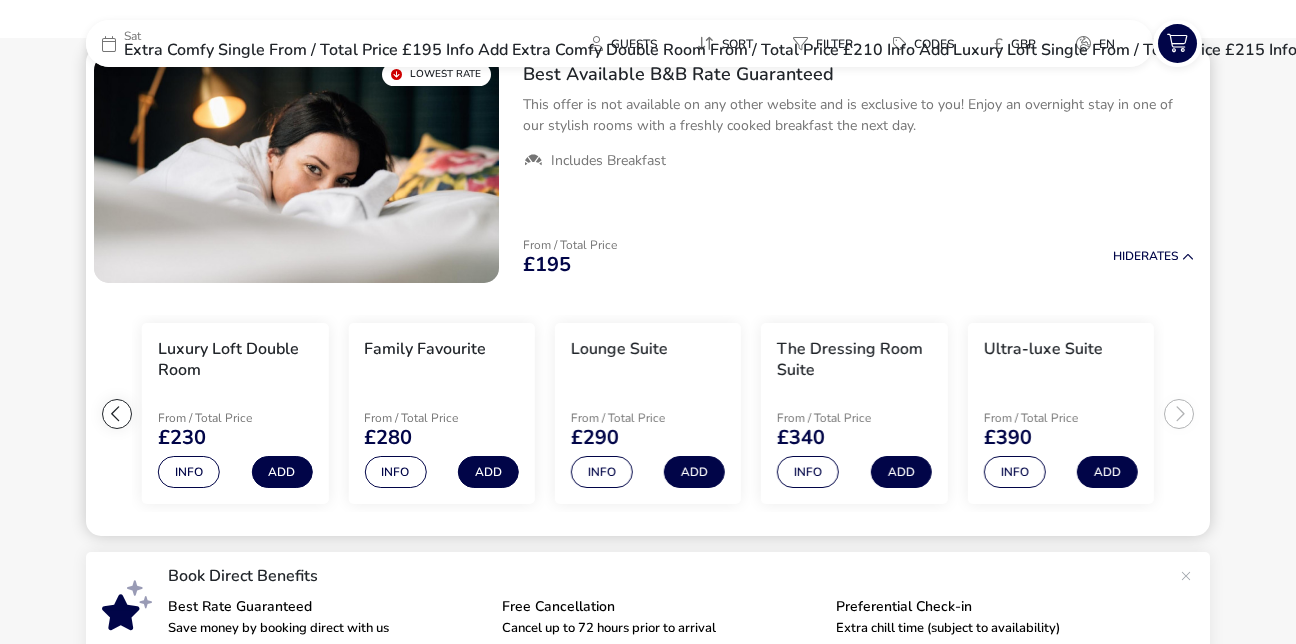 click on "Extra Comfy Single From / Total Price £195 Info Add Extra Comfy Double Room From / Total Price £210 Info Add Luxury Loft Single From / Total Price £215 Info Add Luxury Loft Double Room From / Total Price £230 Info Add Family Favourite From / Total Price £280 Info Add Lounge Suite From / Total Price £290 Info Add The Dressing Room Suite From / Total Price £340 Info Add Ultra-luxe Suite From / Total Price" at bounding box center [648, 414] 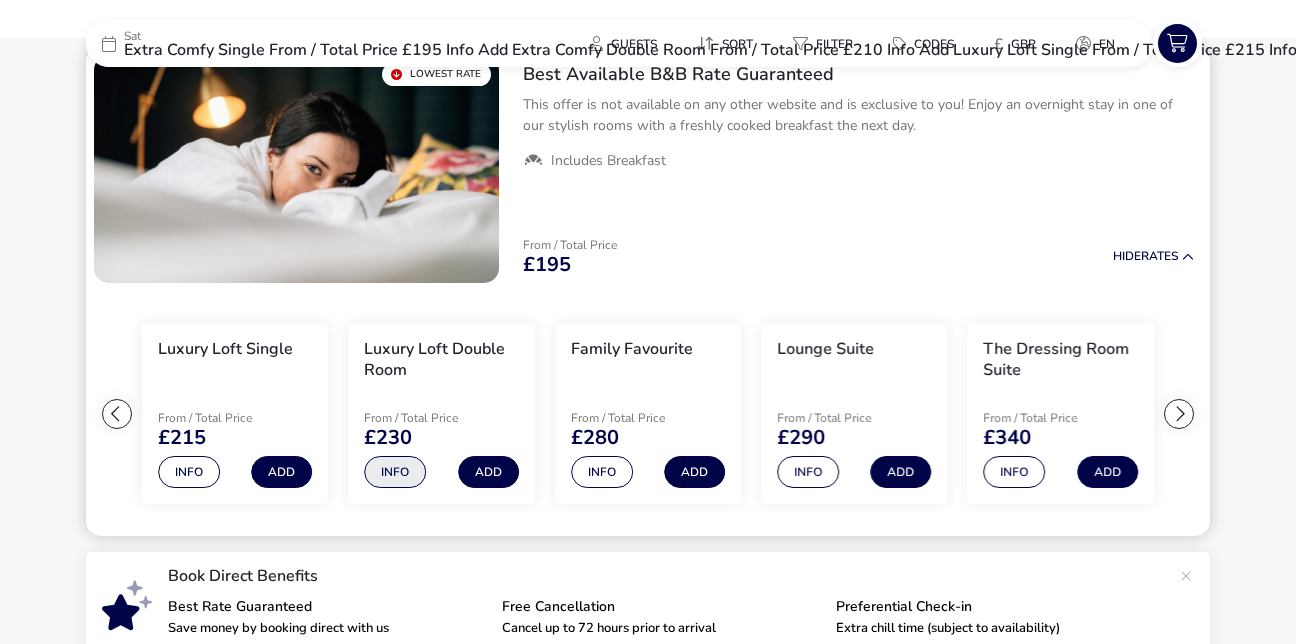 click on "Info" at bounding box center [395, 472] 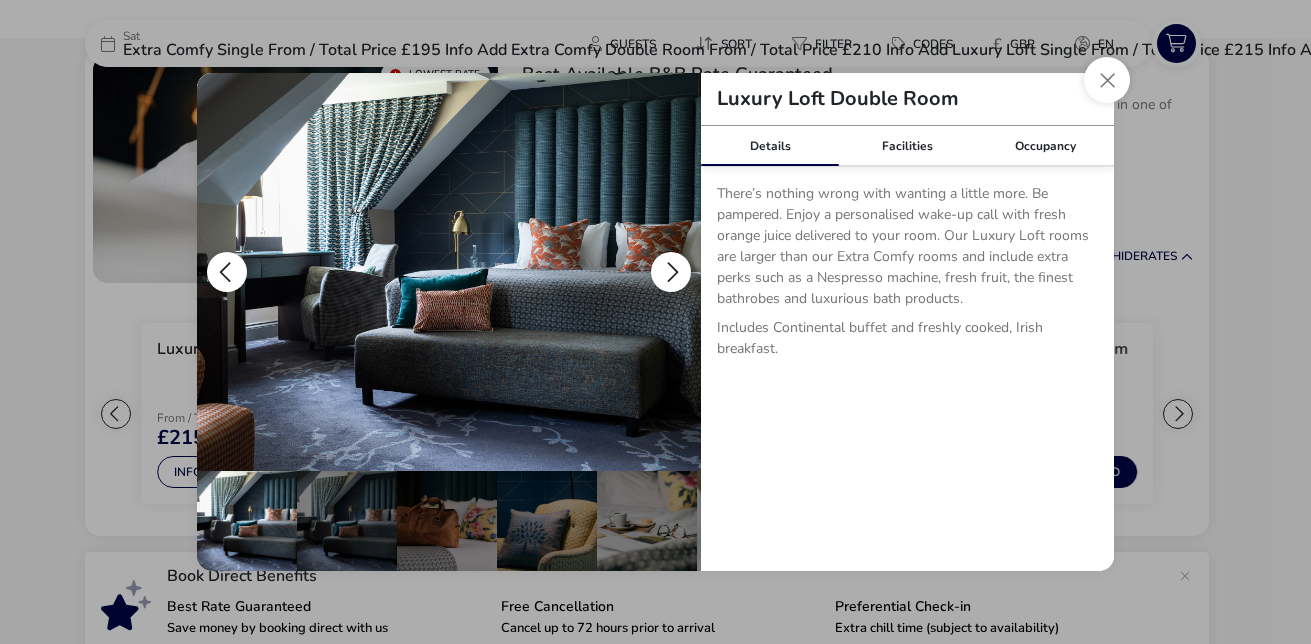 click at bounding box center (671, 272) 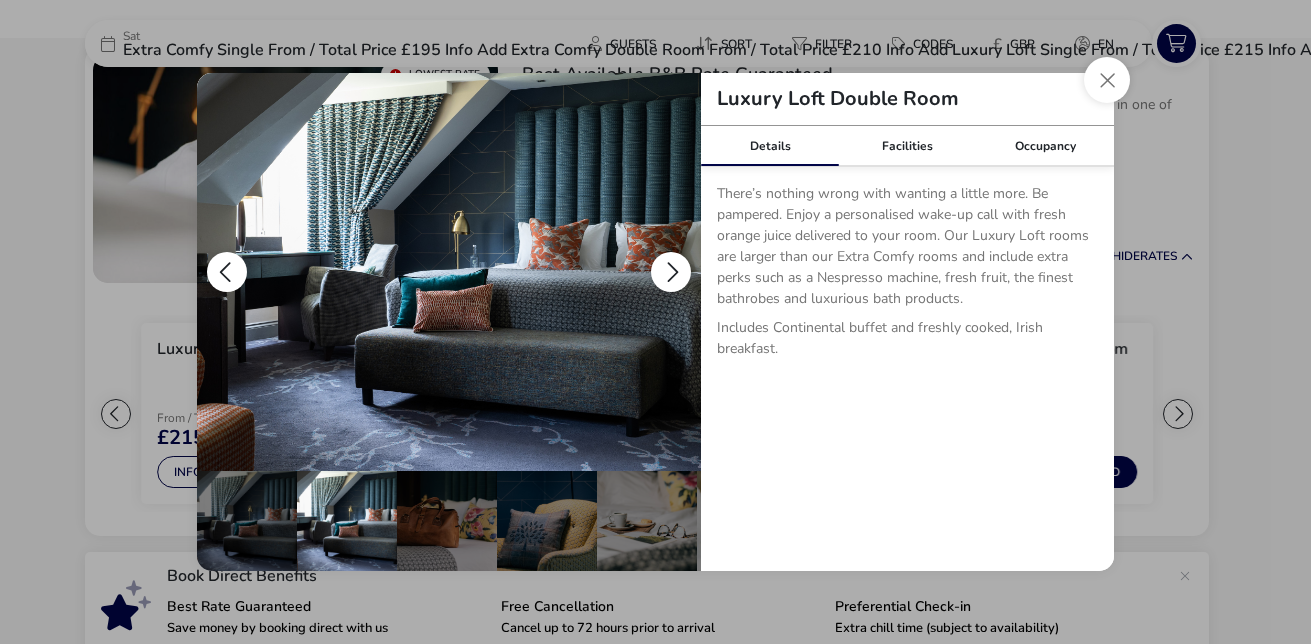 click at bounding box center (671, 272) 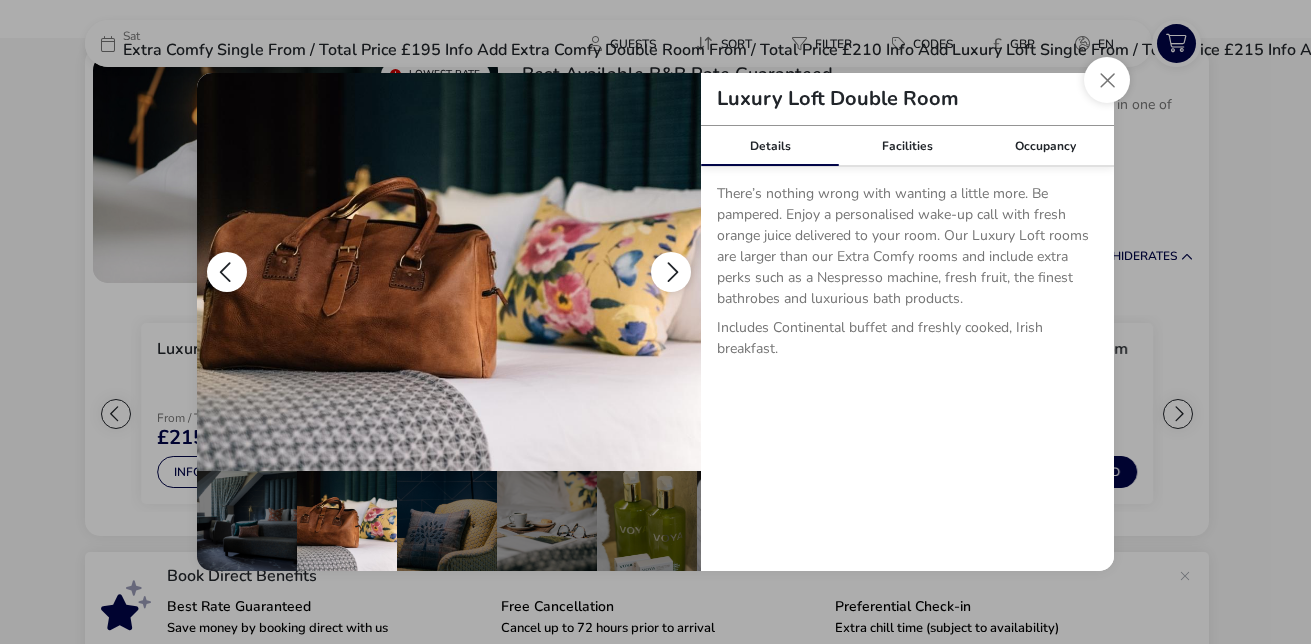 click at bounding box center [671, 272] 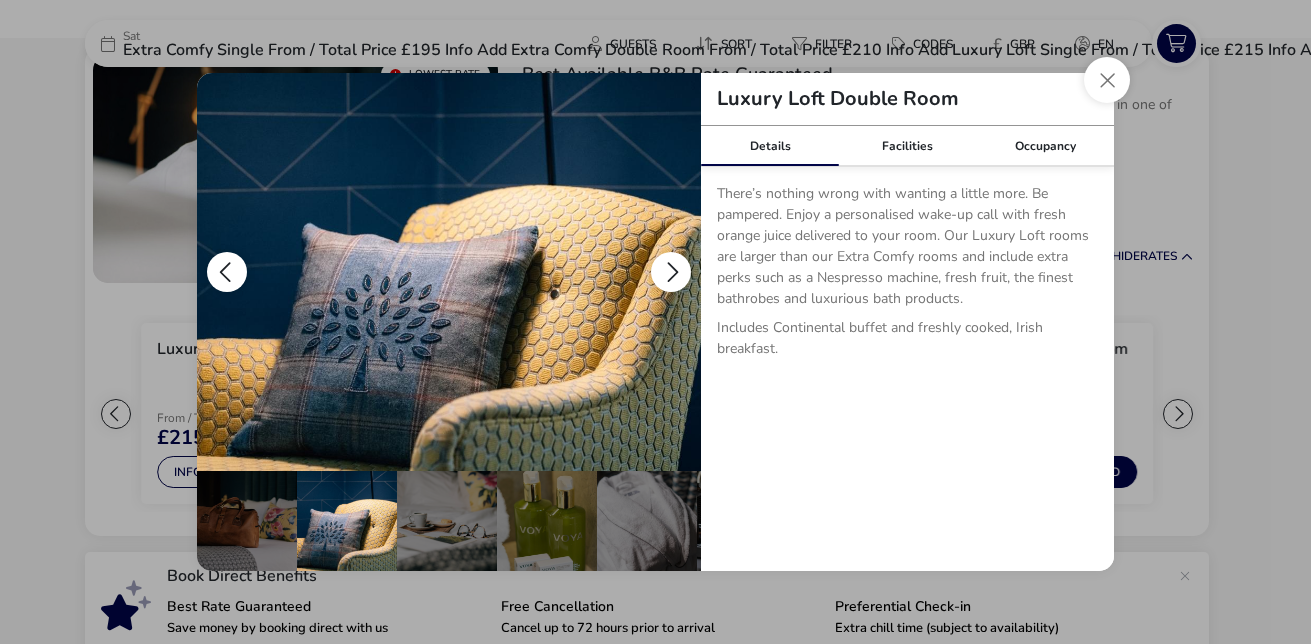 click at bounding box center [671, 272] 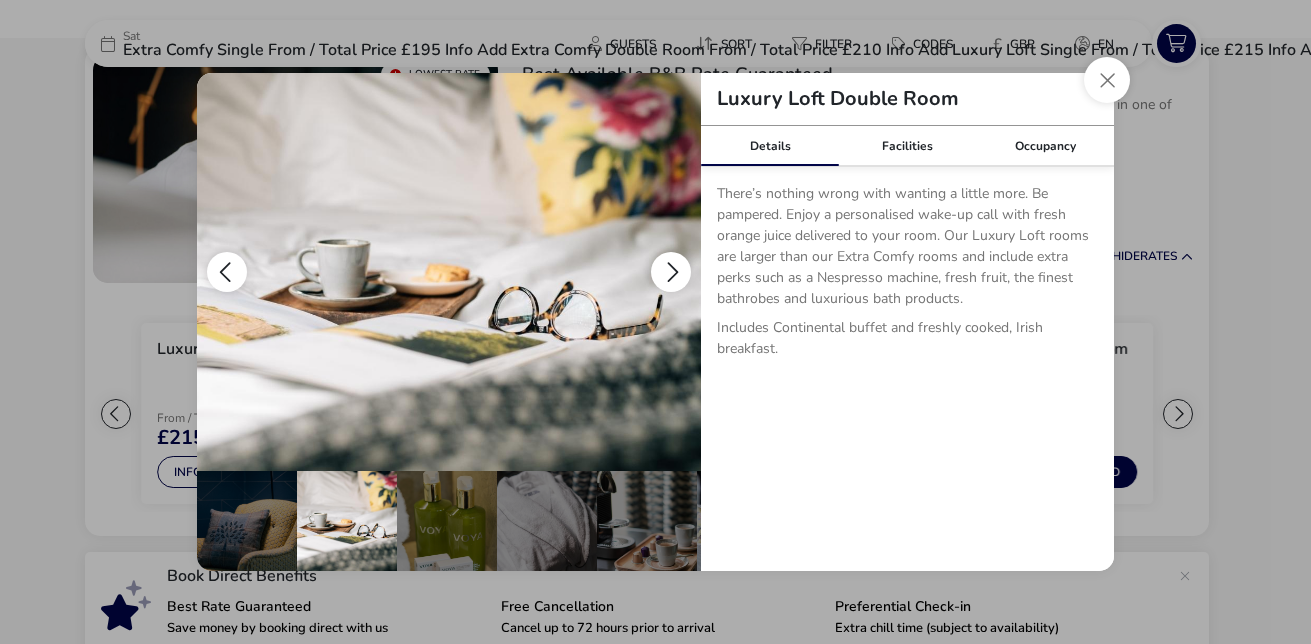 click at bounding box center (671, 272) 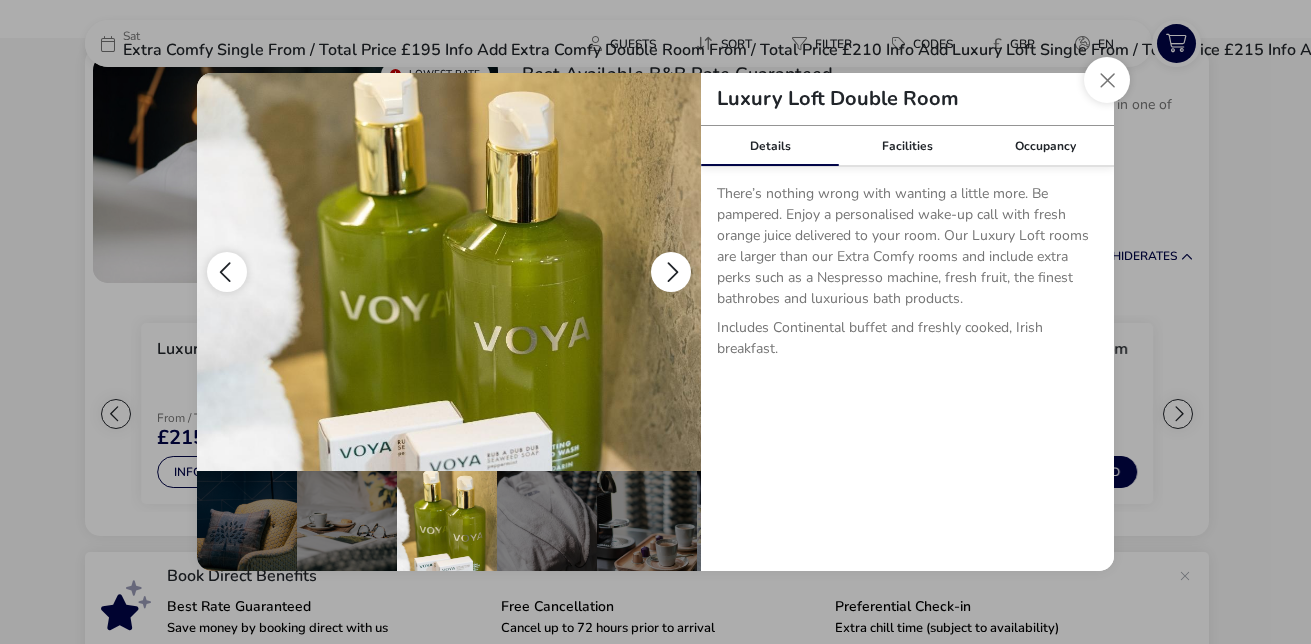 scroll, scrollTop: 0, scrollLeft: 400, axis: horizontal 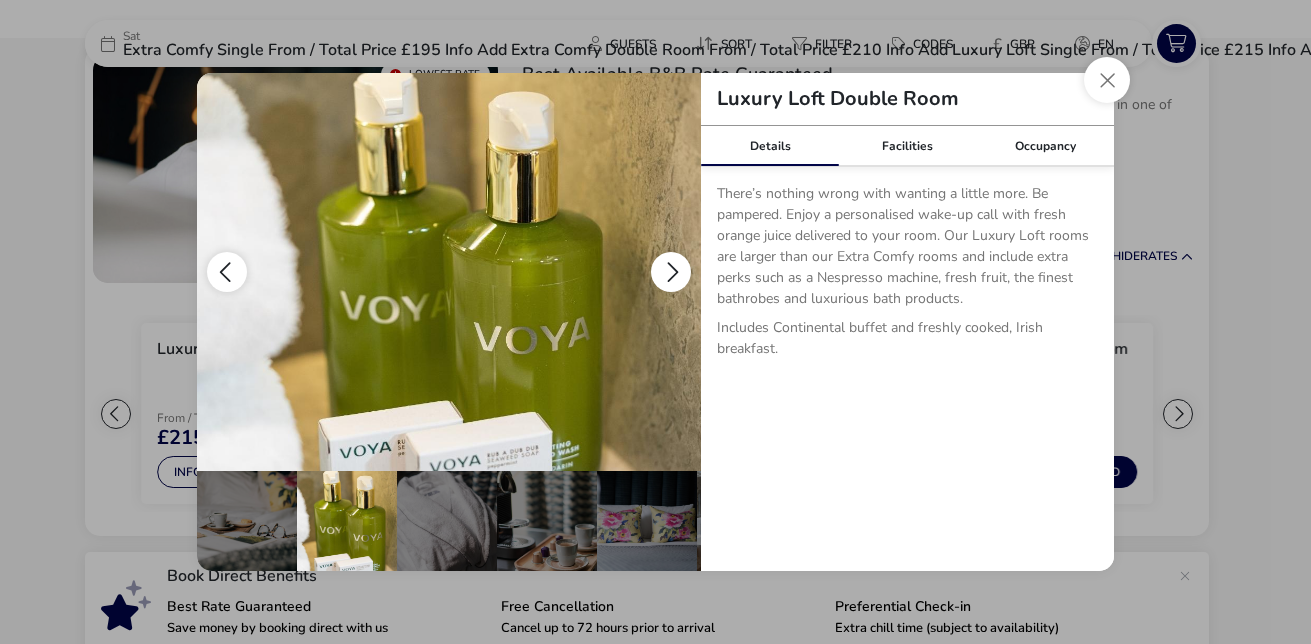 click at bounding box center [671, 272] 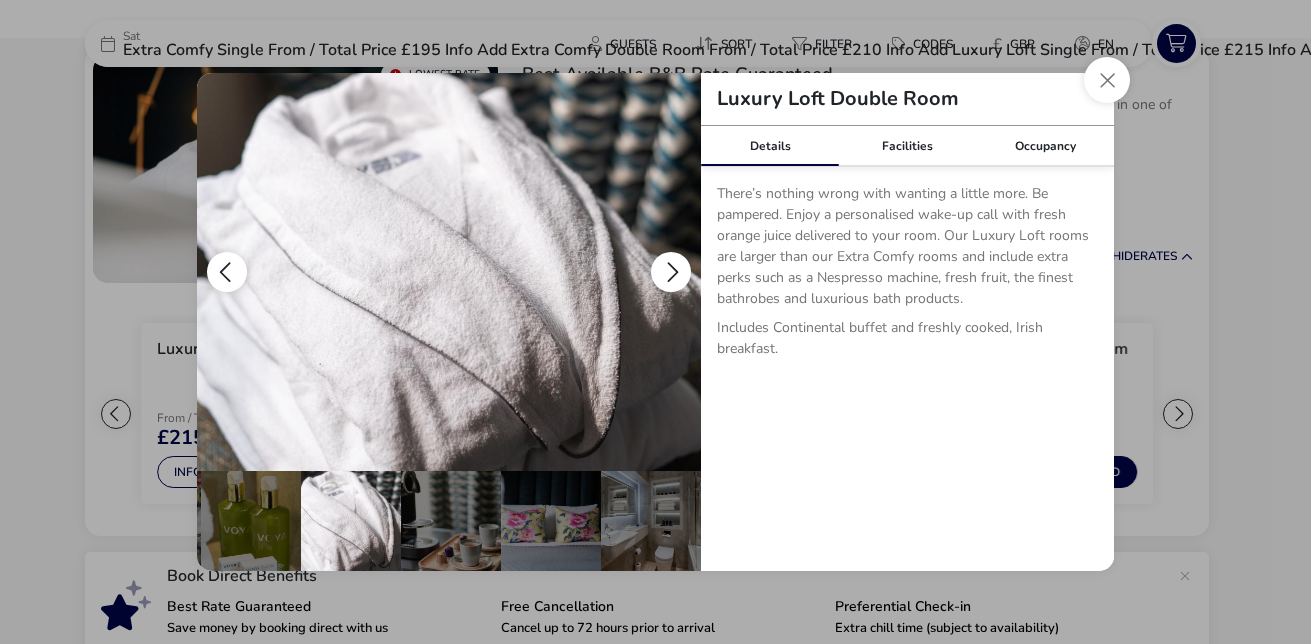 click at bounding box center [671, 272] 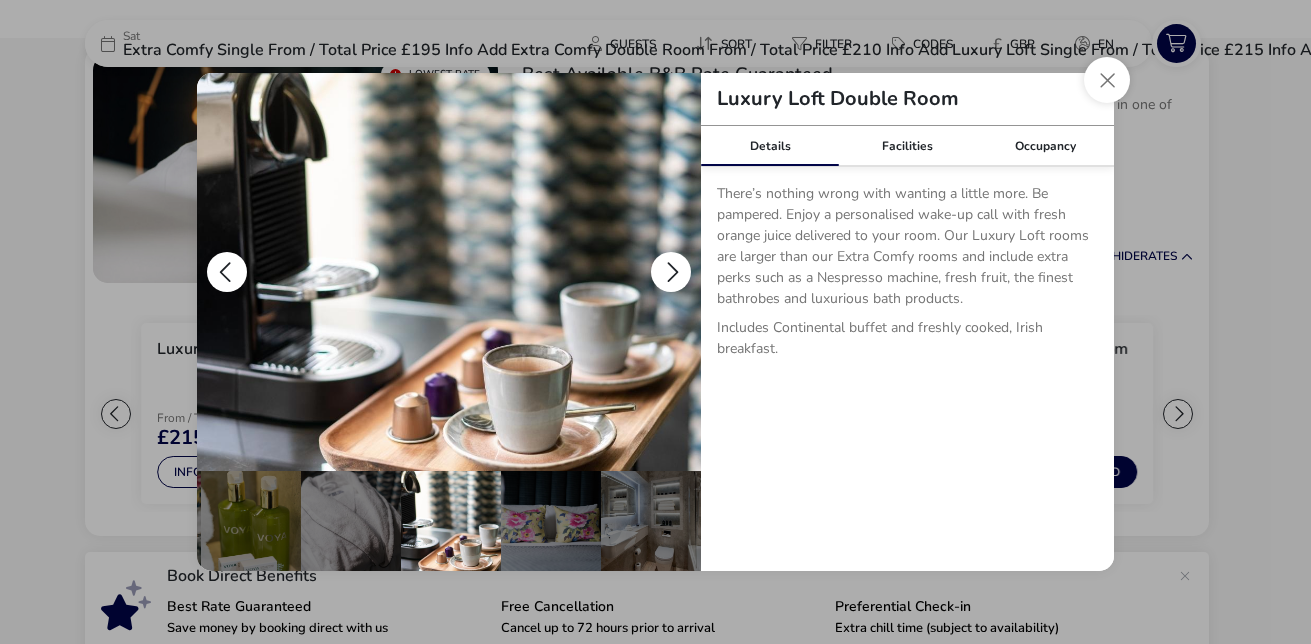 click at bounding box center [671, 272] 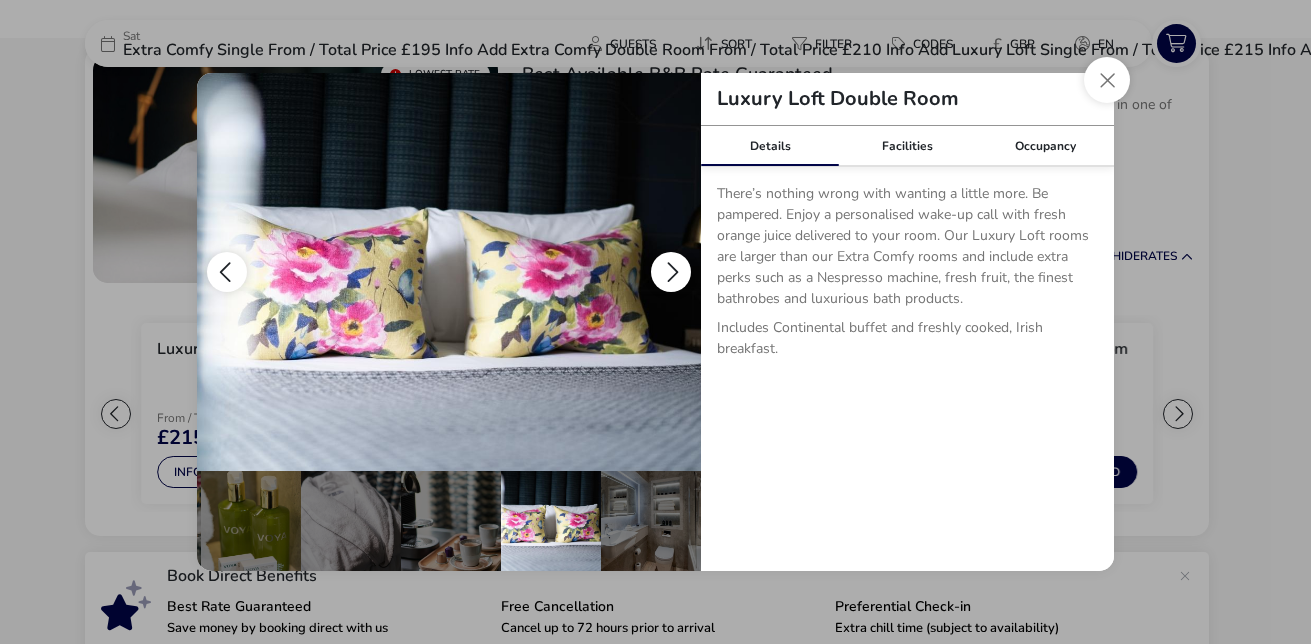 click at bounding box center [671, 272] 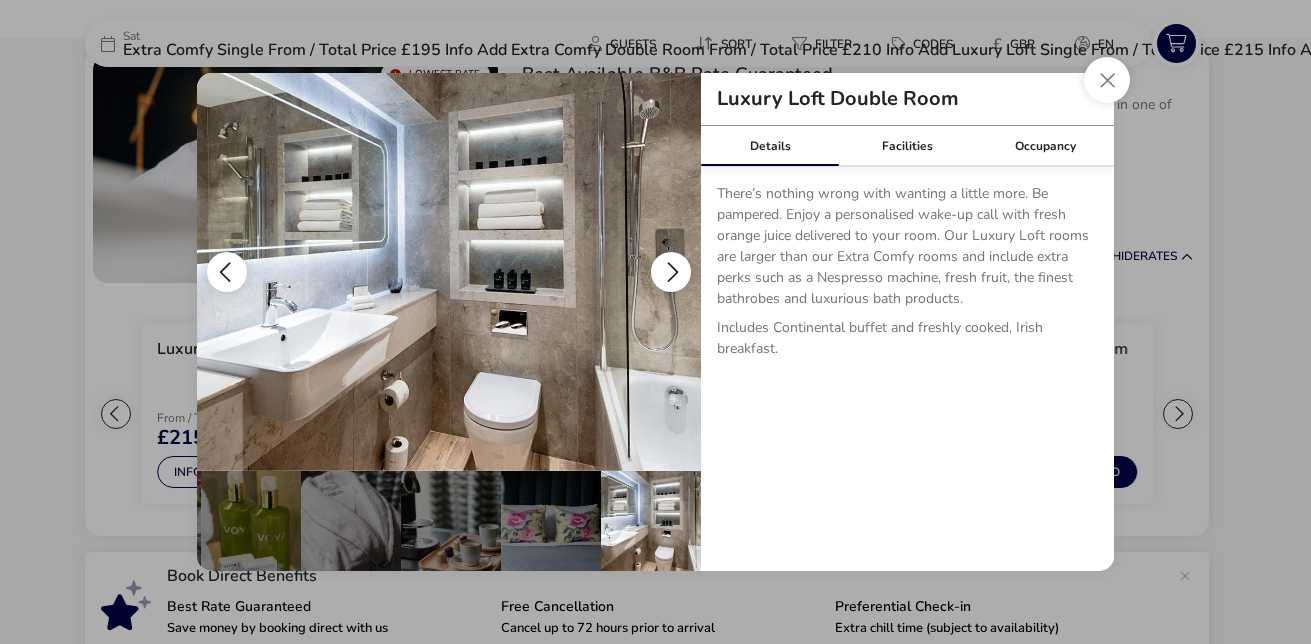 click at bounding box center (671, 272) 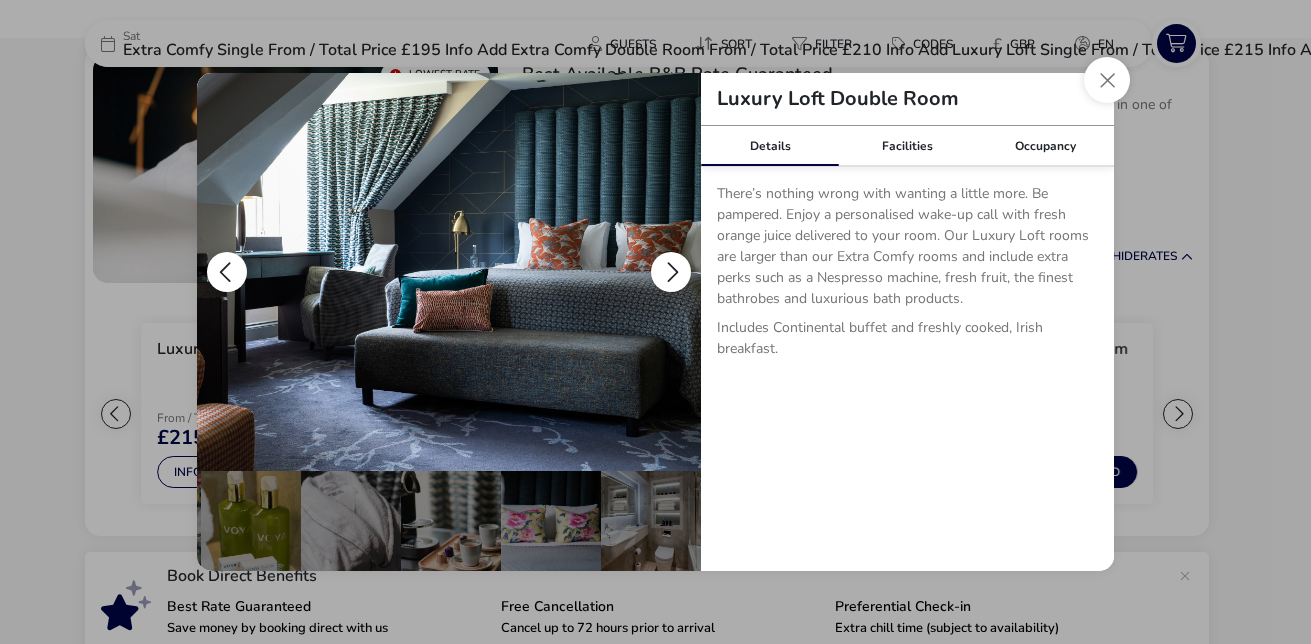 scroll, scrollTop: 0, scrollLeft: 0, axis: both 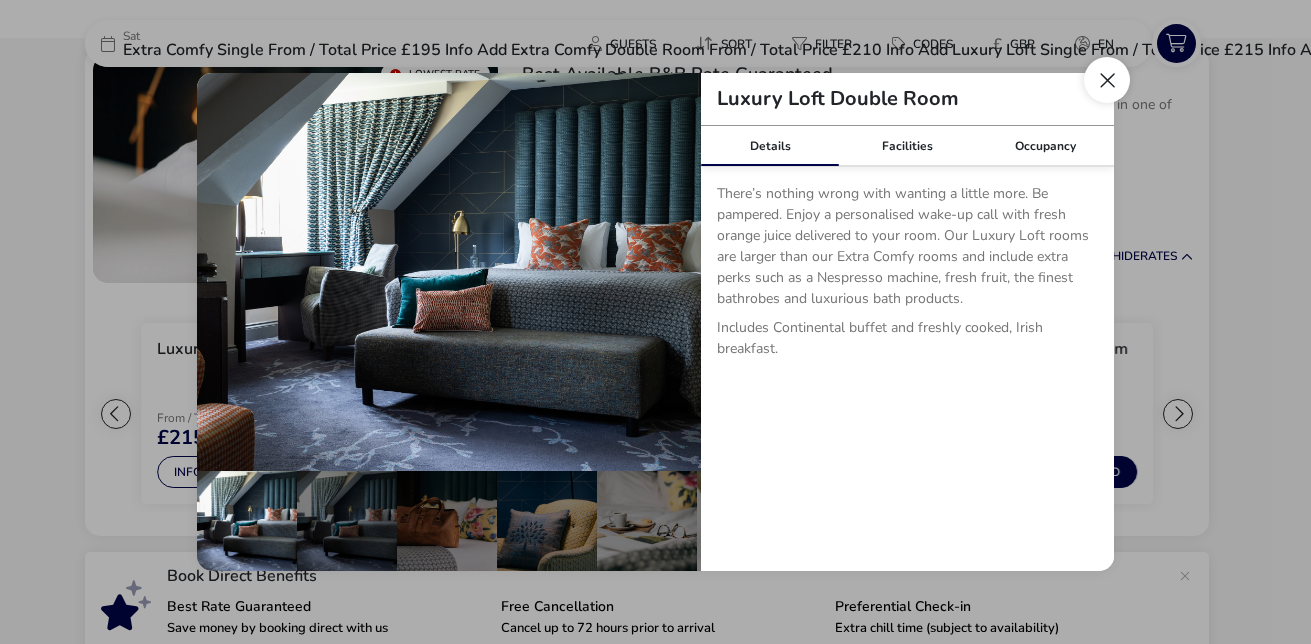 click at bounding box center (1107, 80) 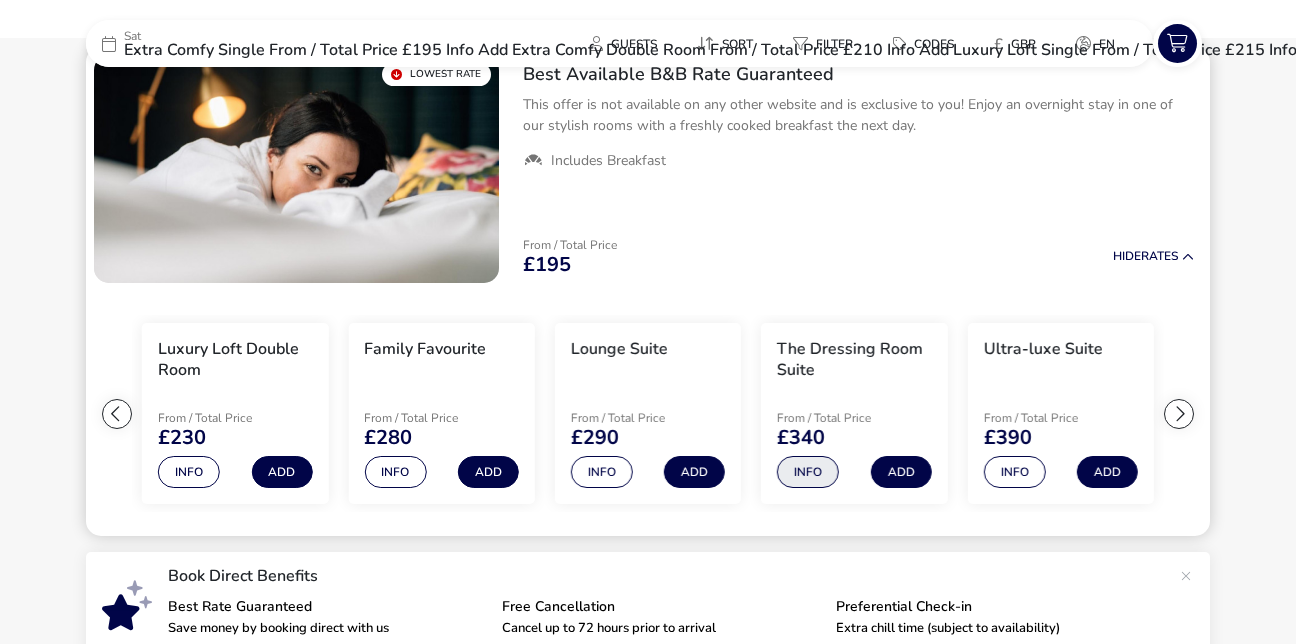 click on "Info" at bounding box center [808, 472] 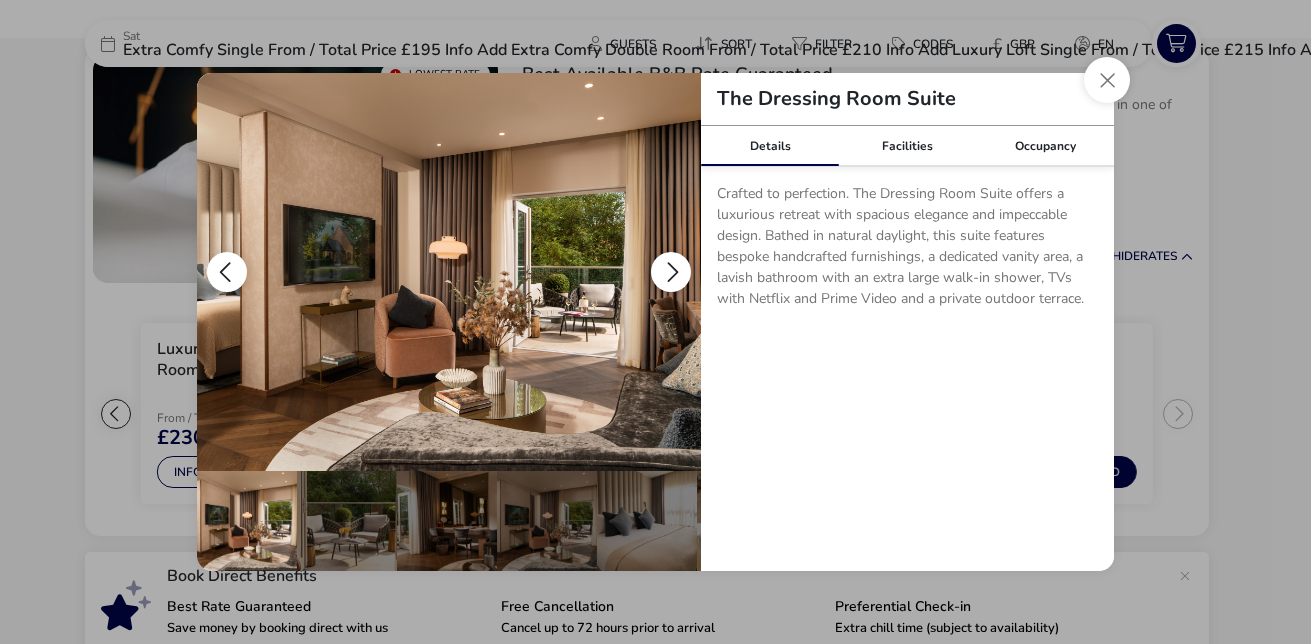 click at bounding box center [671, 272] 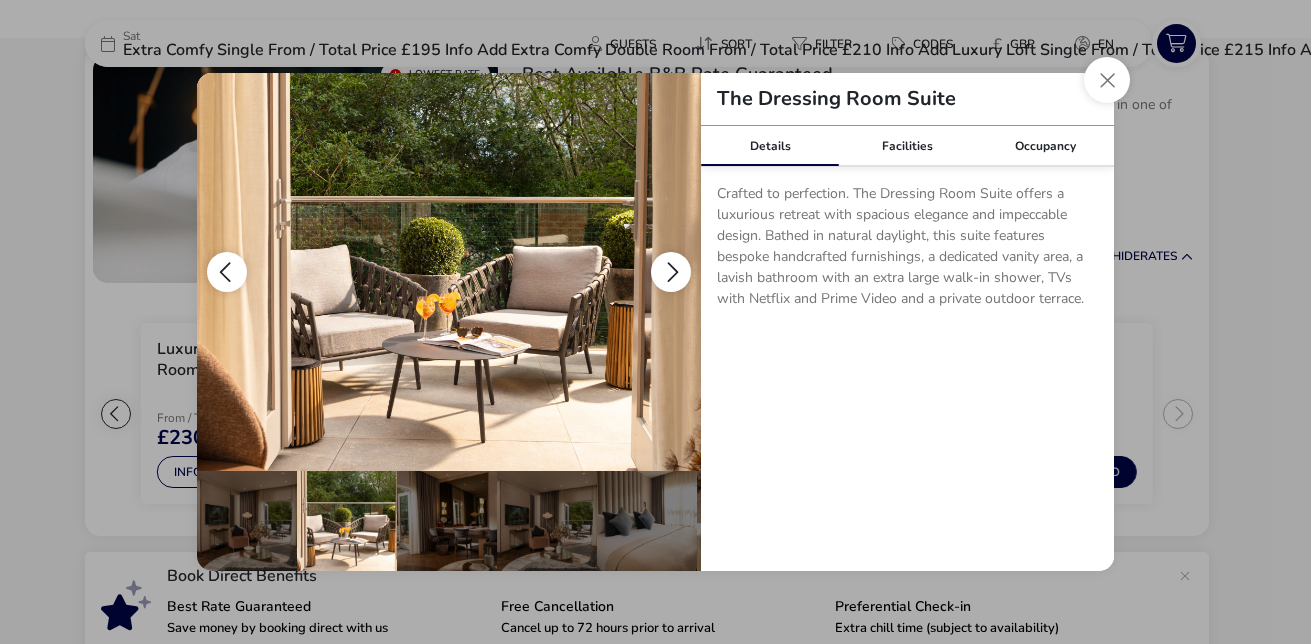 click at bounding box center (671, 272) 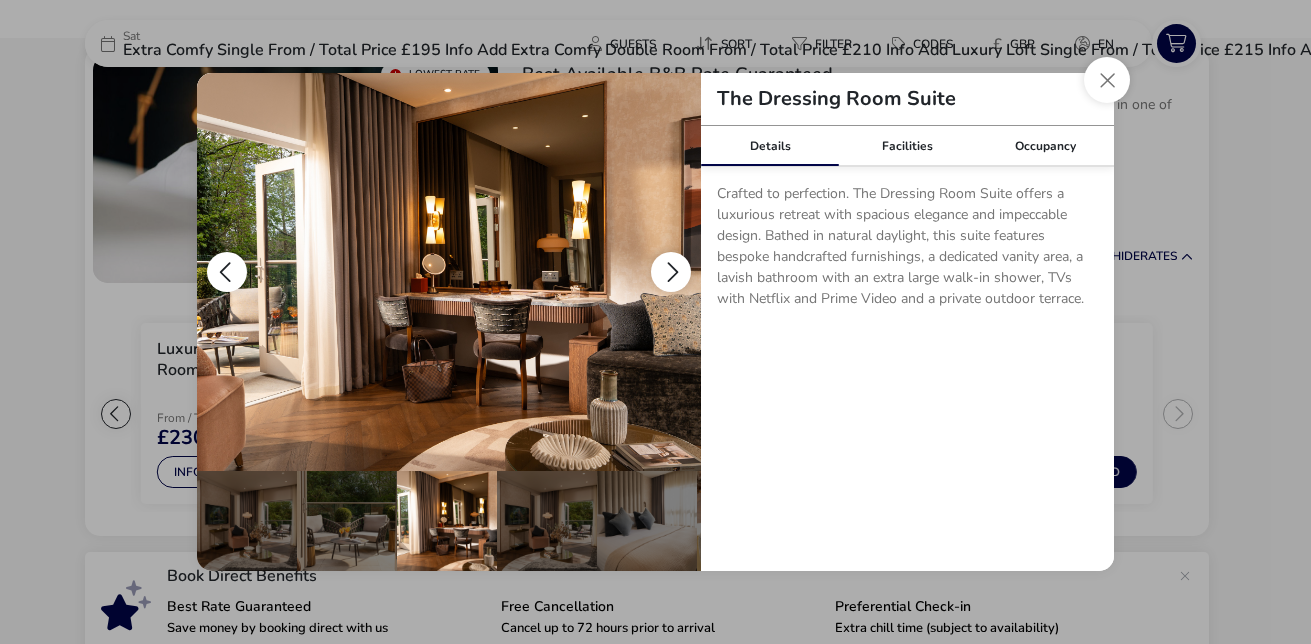 scroll, scrollTop: 0, scrollLeft: 100, axis: horizontal 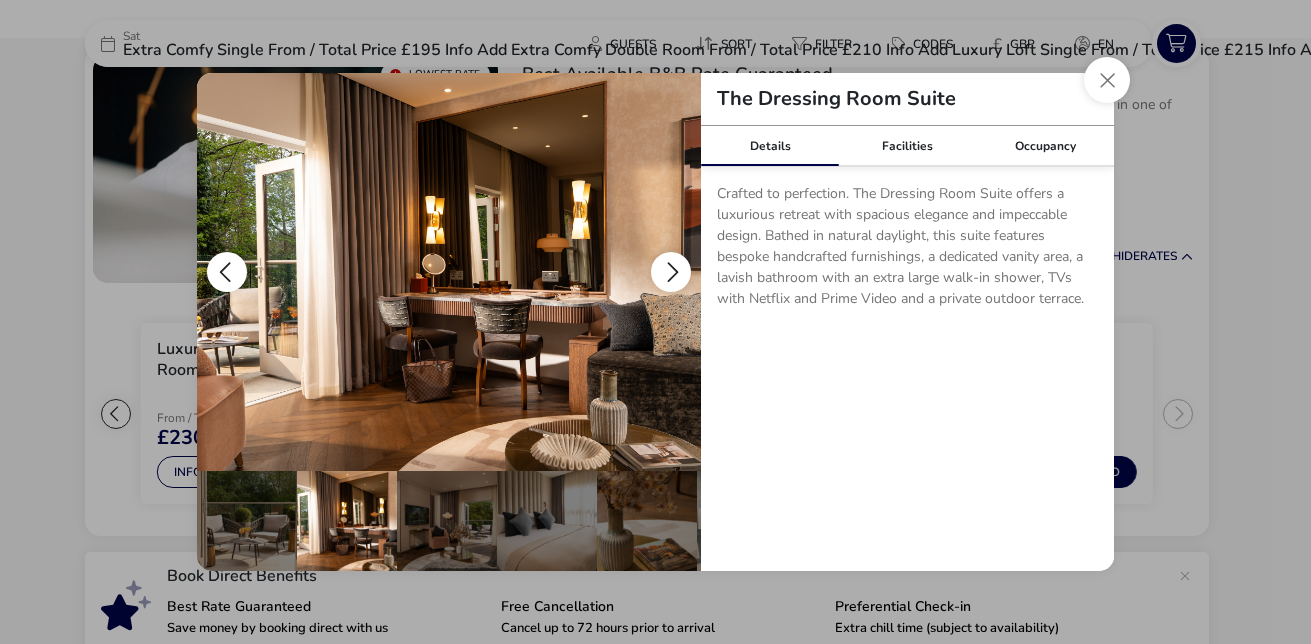 click at bounding box center (671, 272) 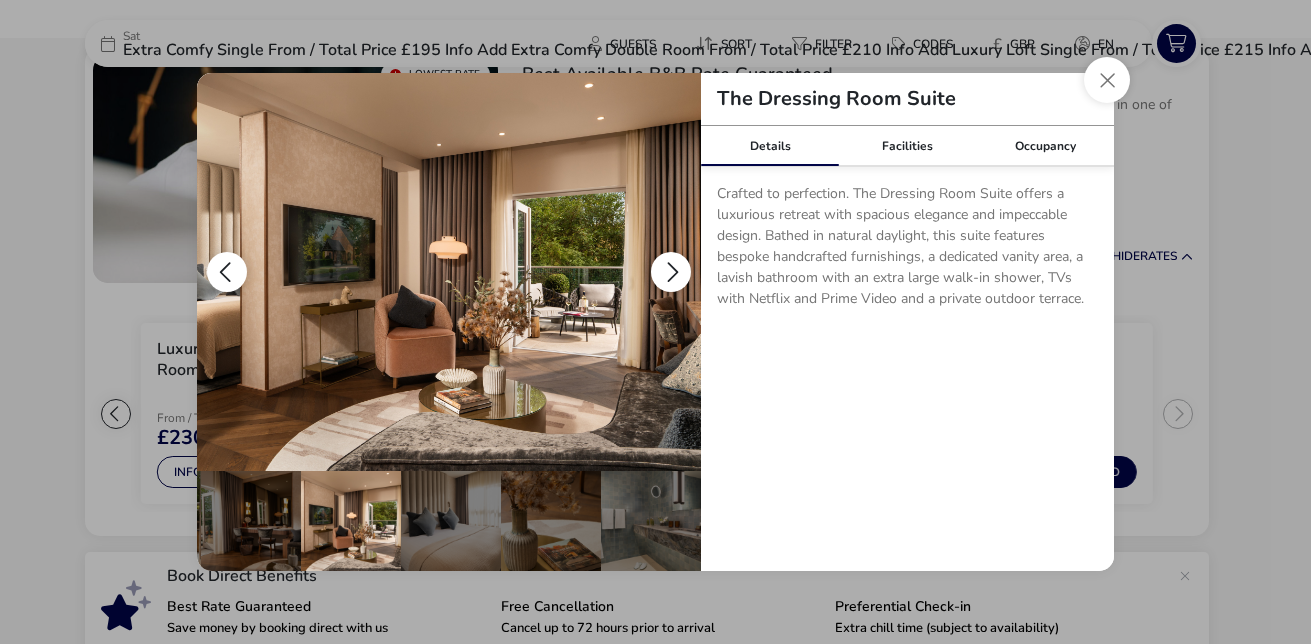 click at bounding box center [671, 272] 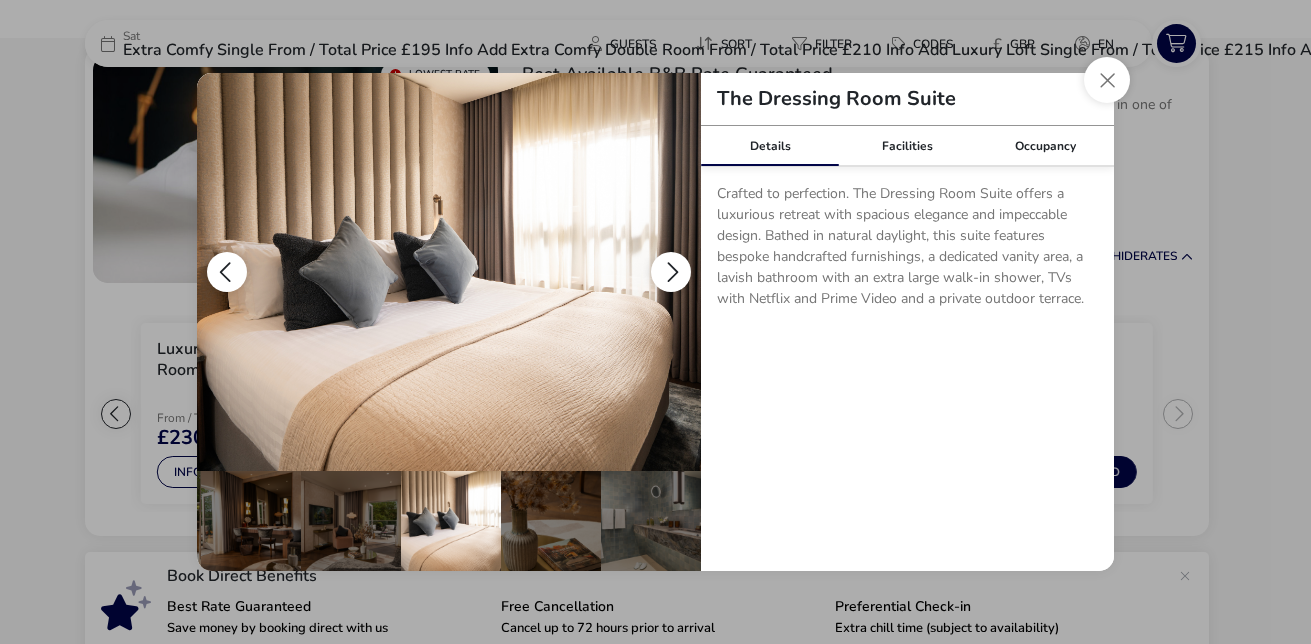 click at bounding box center (671, 272) 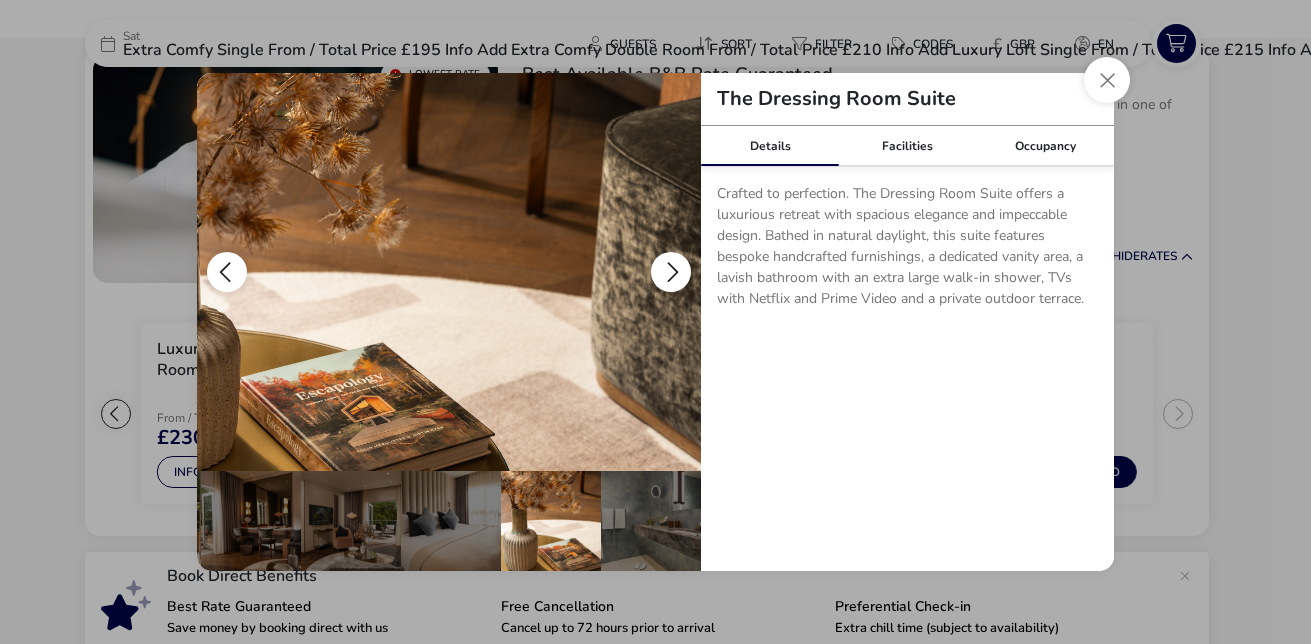 click at bounding box center (671, 272) 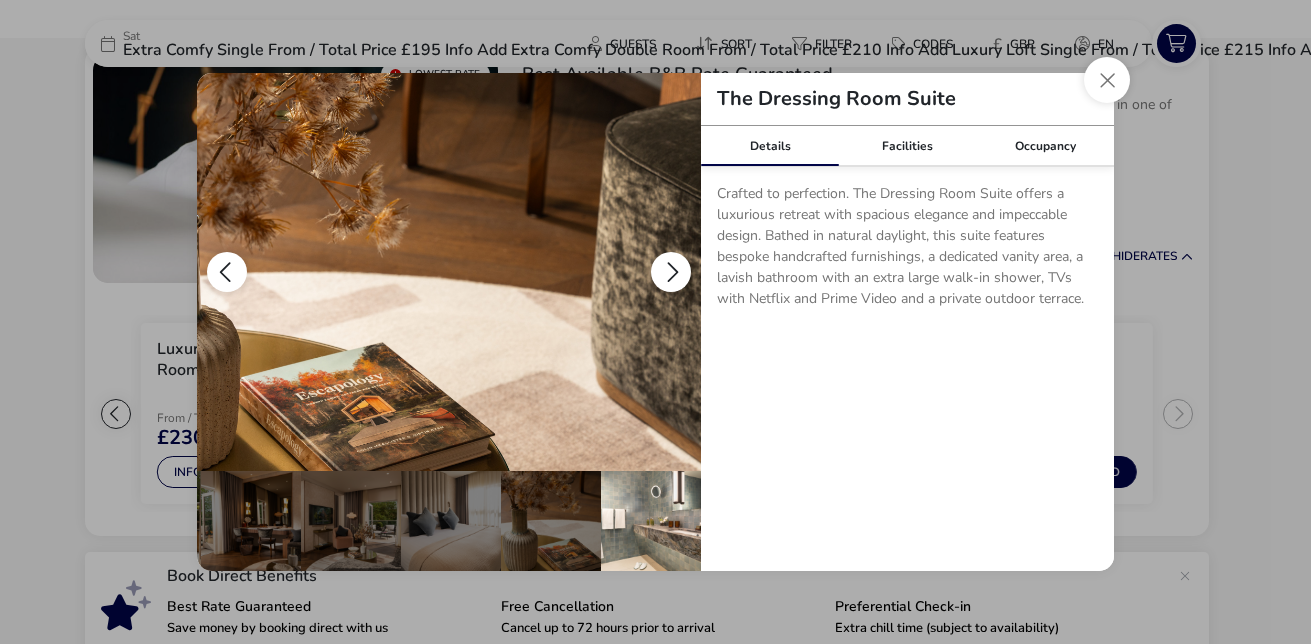 click at bounding box center (671, 272) 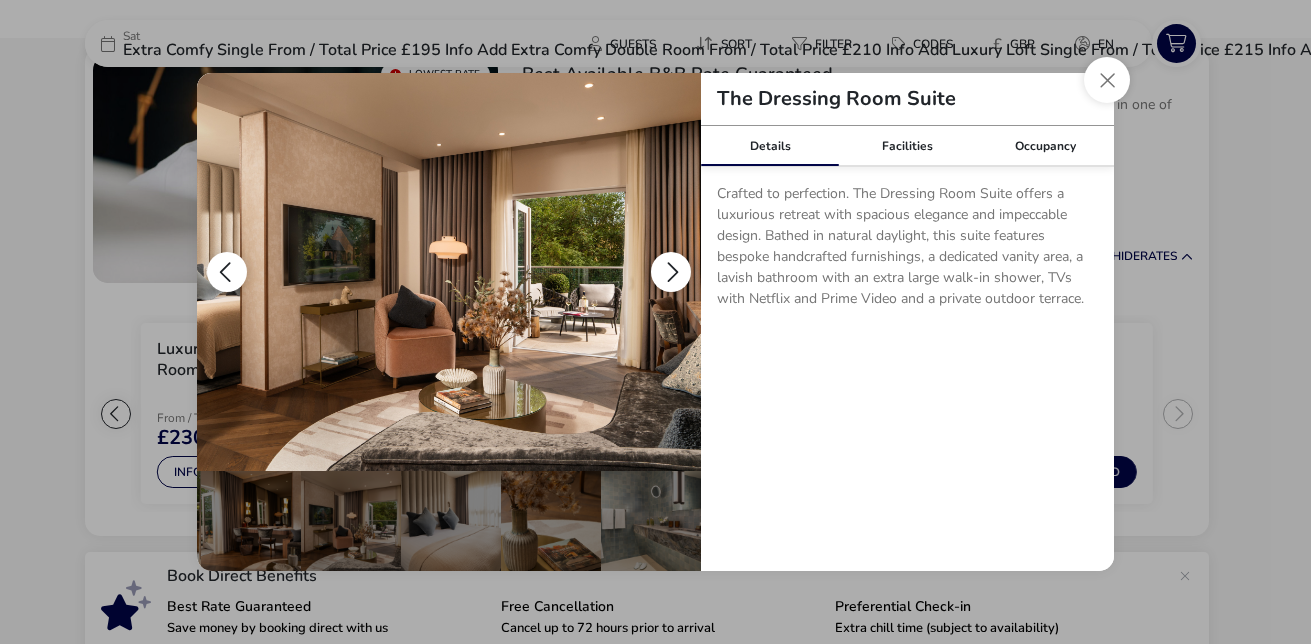 scroll, scrollTop: 0, scrollLeft: 0, axis: both 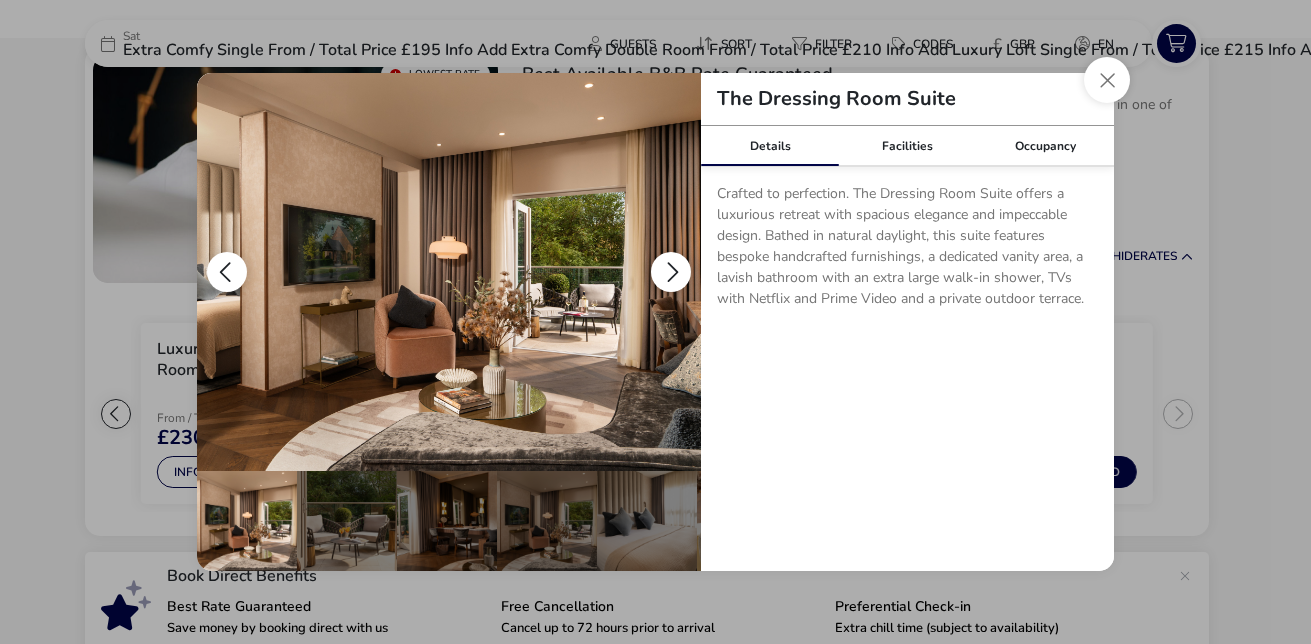 click at bounding box center [671, 272] 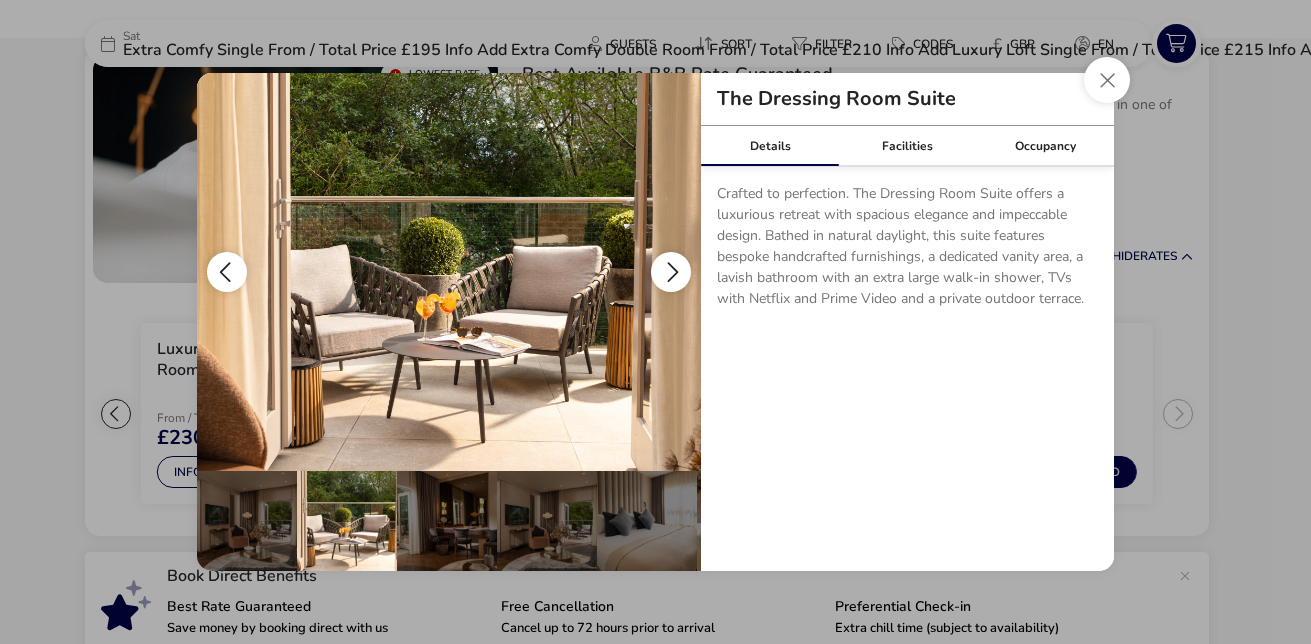 click at bounding box center [671, 272] 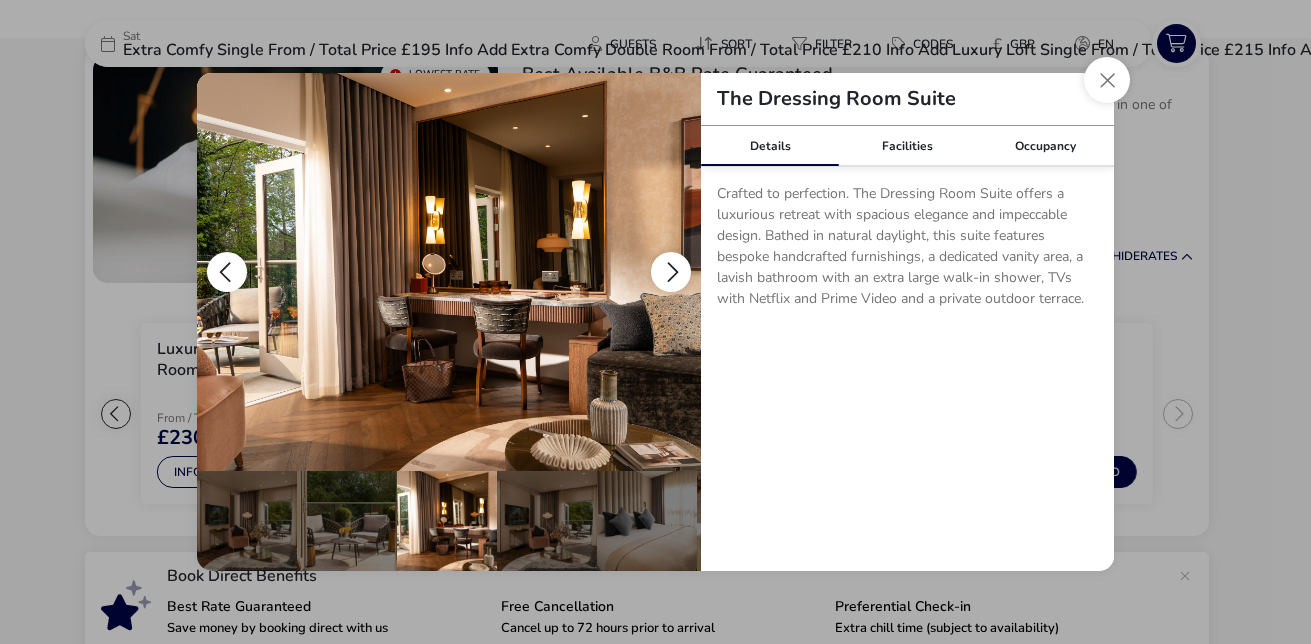 scroll, scrollTop: 0, scrollLeft: 100, axis: horizontal 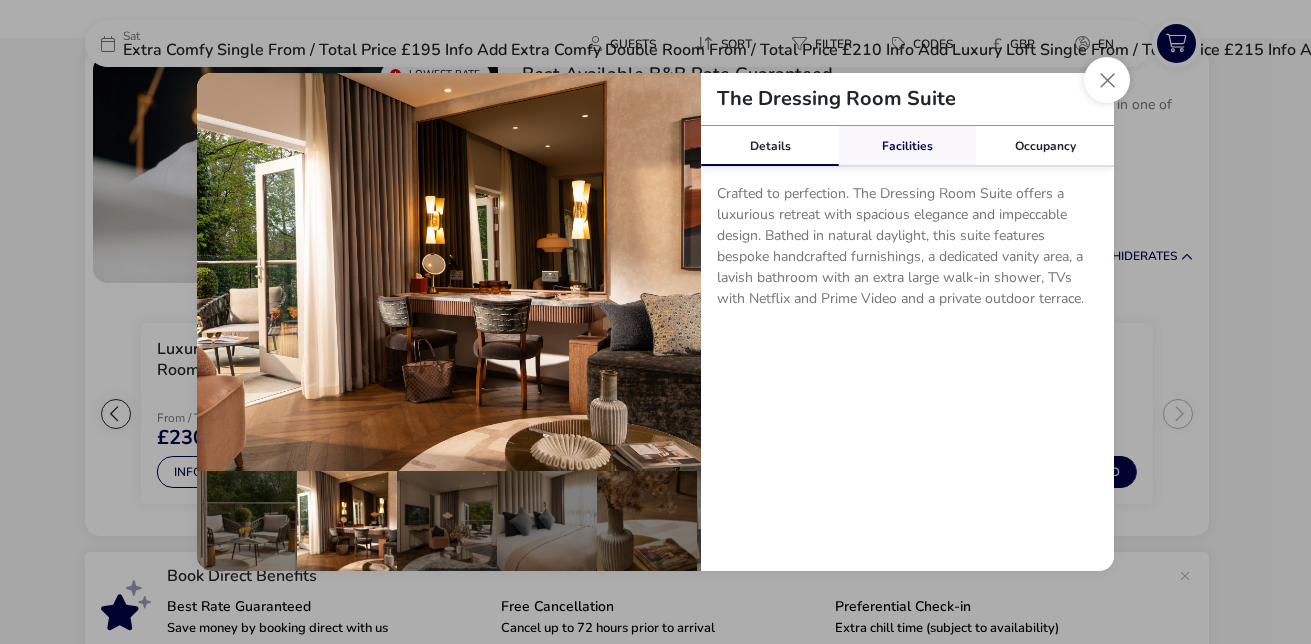 click on "Facilities" at bounding box center (908, 146) 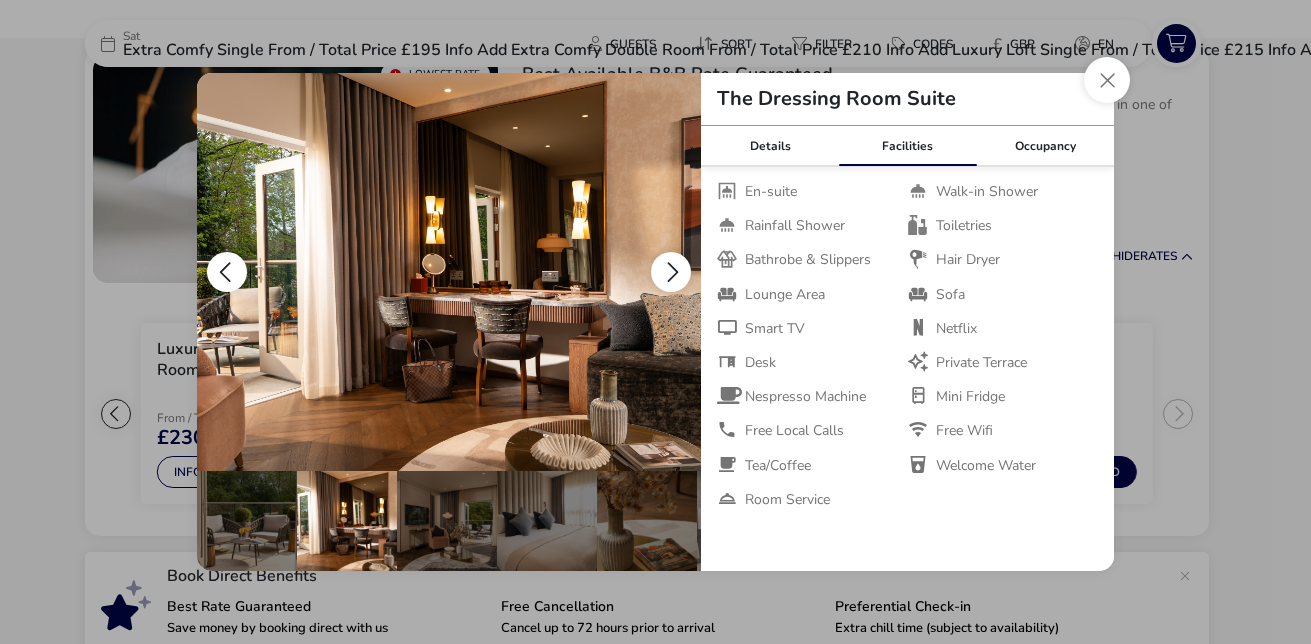 click at bounding box center (671, 272) 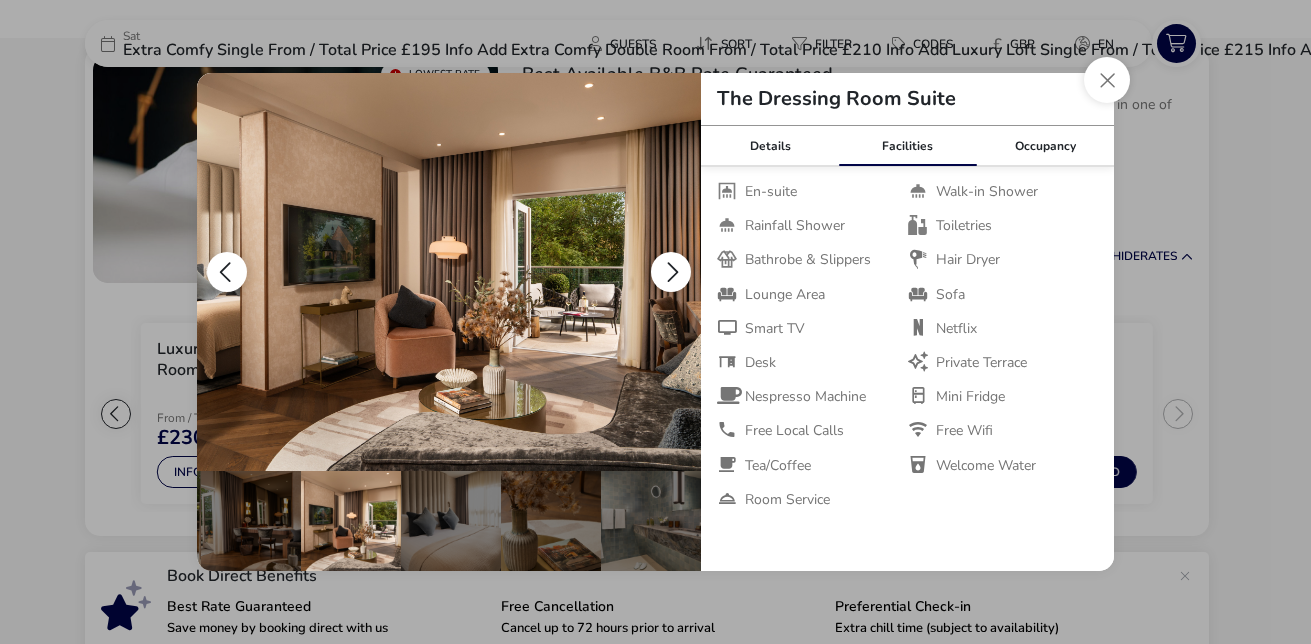 click at bounding box center (671, 272) 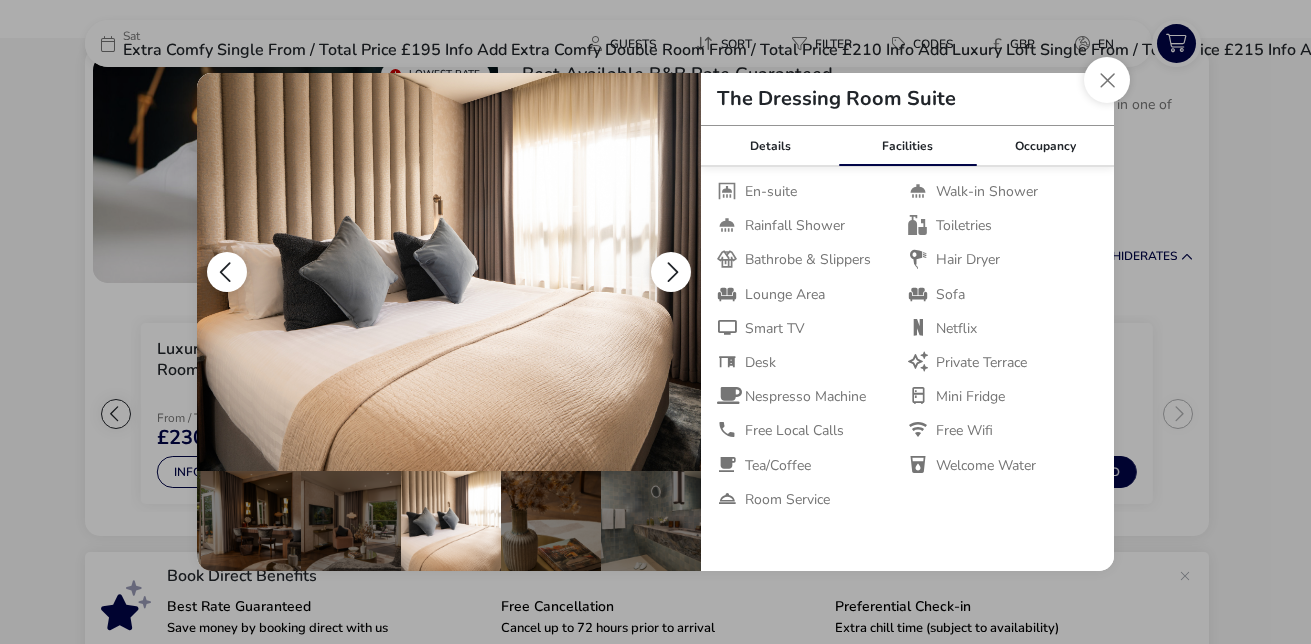 click at bounding box center [671, 272] 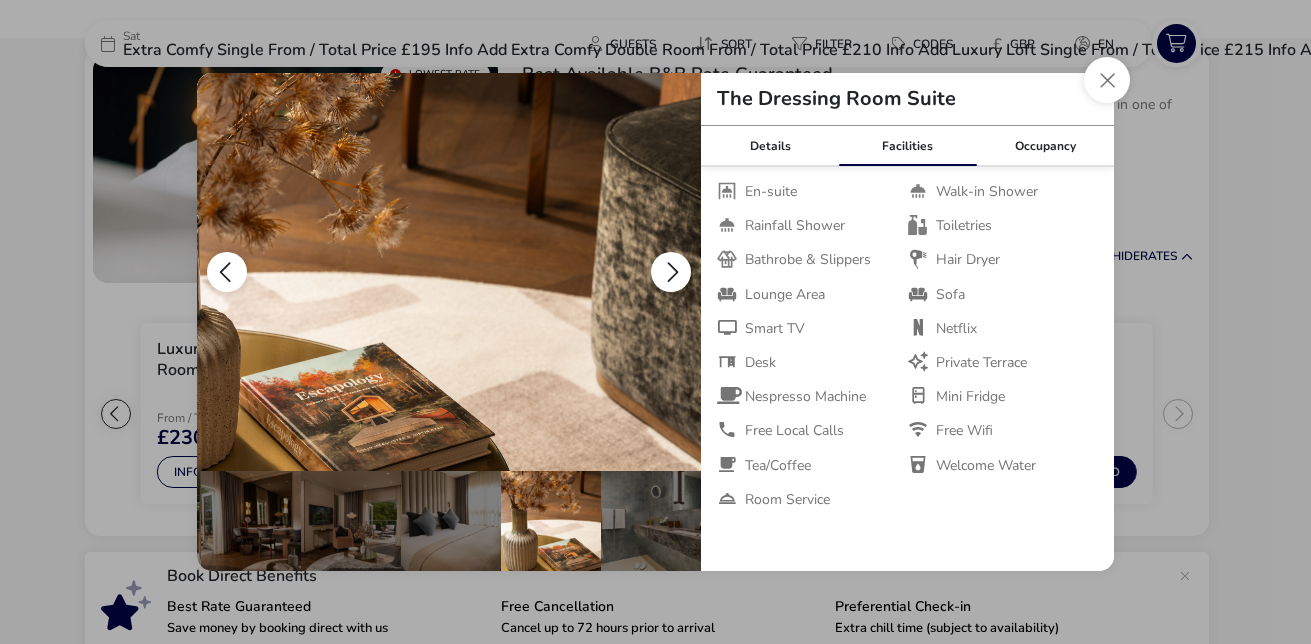 click at bounding box center [671, 272] 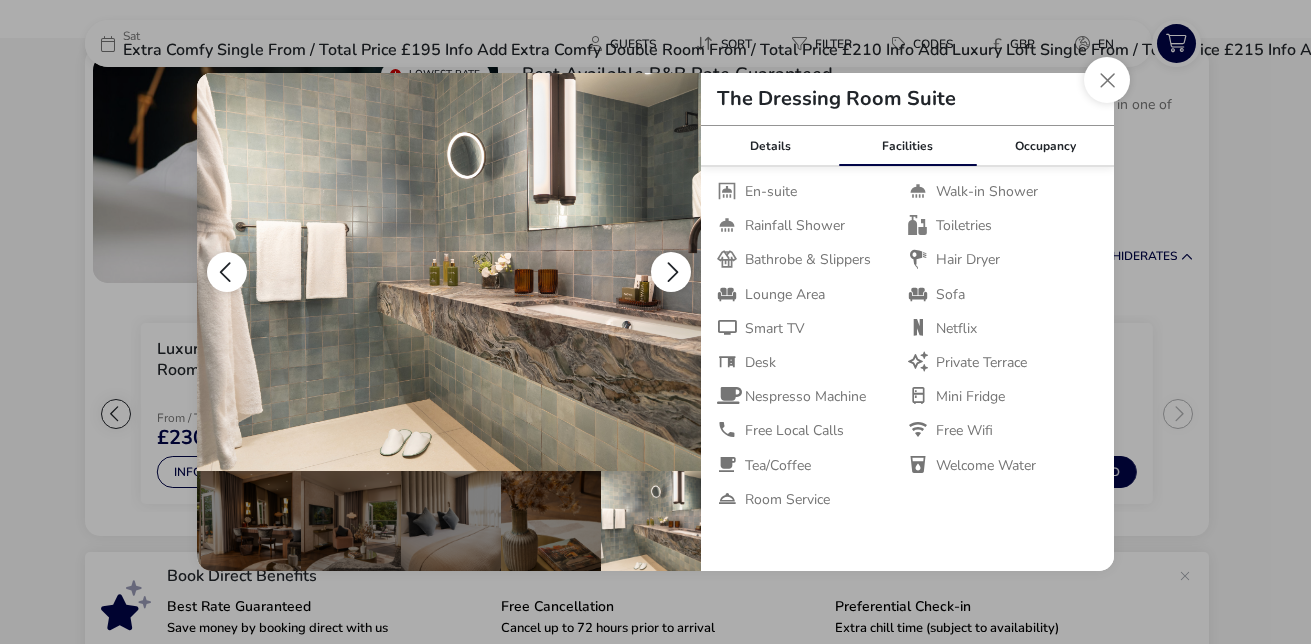 click at bounding box center [671, 272] 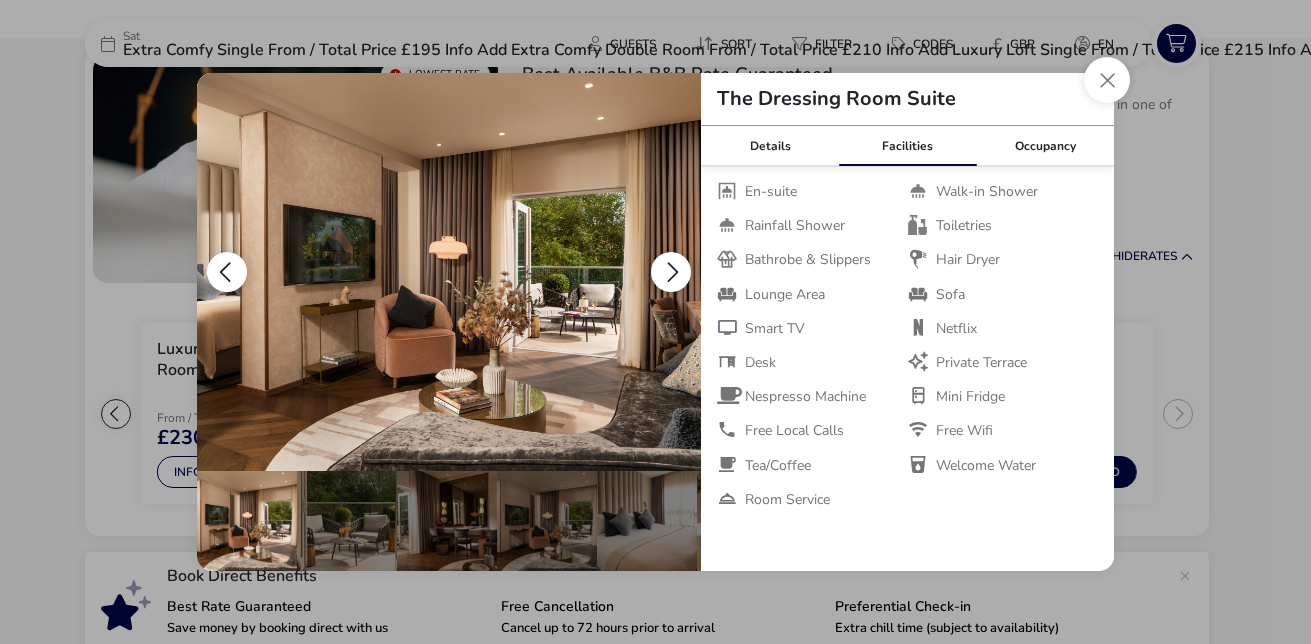 click at bounding box center [671, 272] 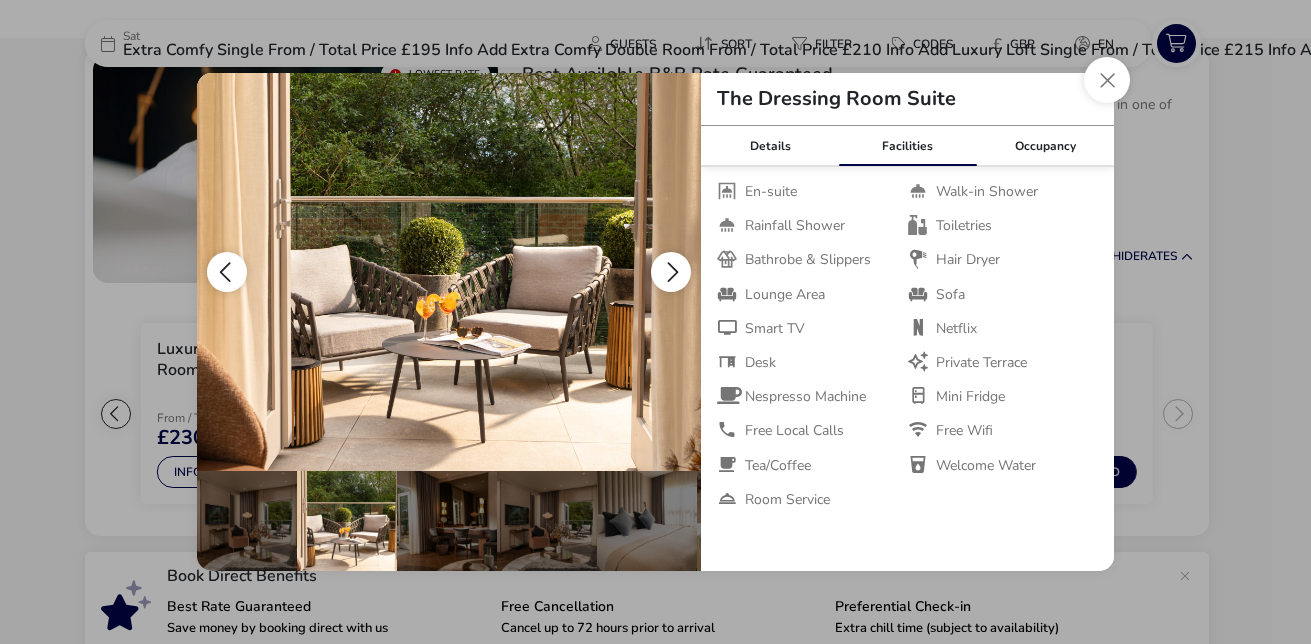 click at bounding box center [671, 272] 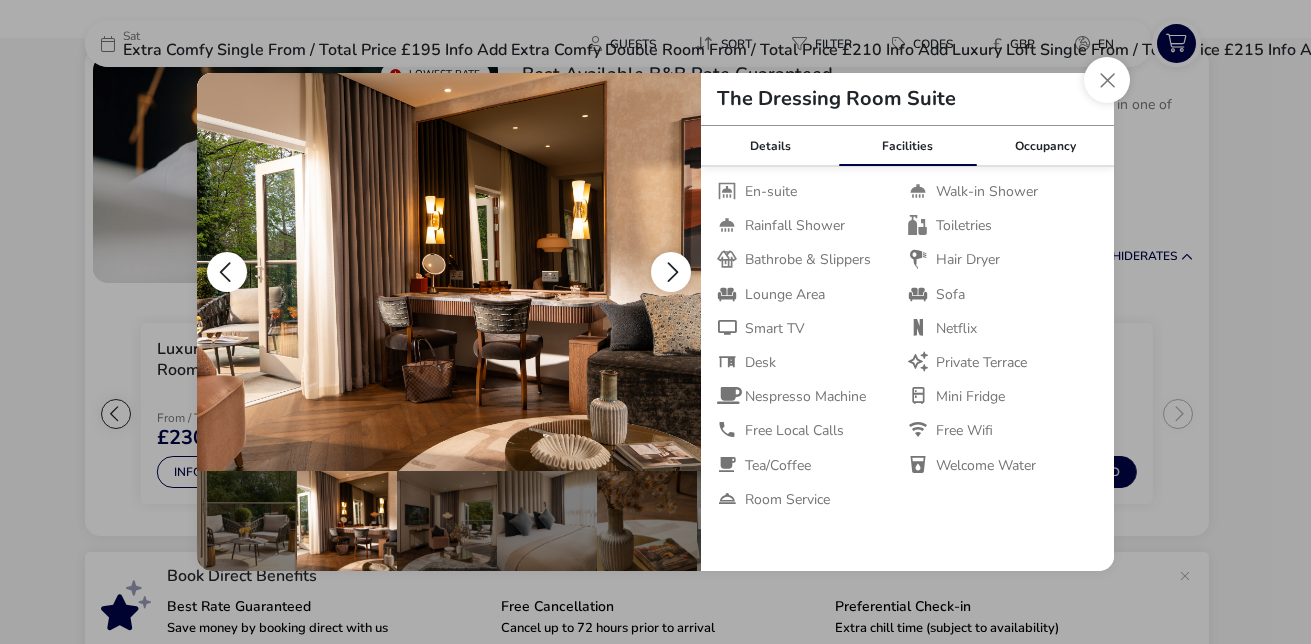 click at bounding box center (671, 272) 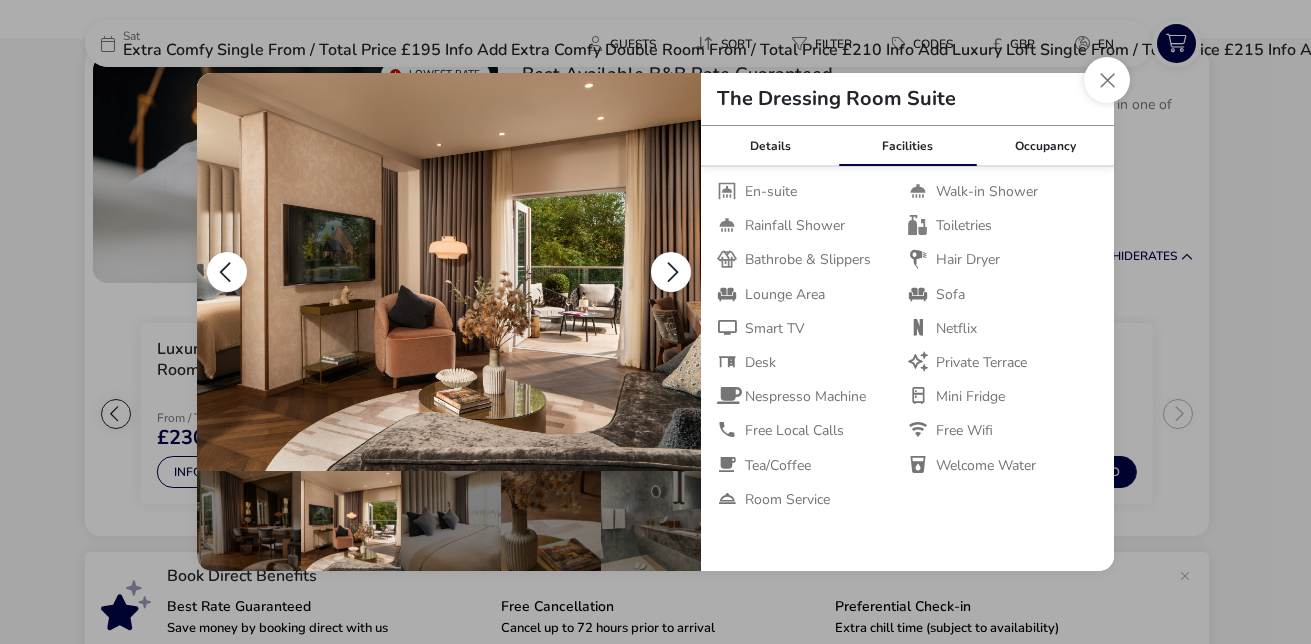 click at bounding box center (671, 272) 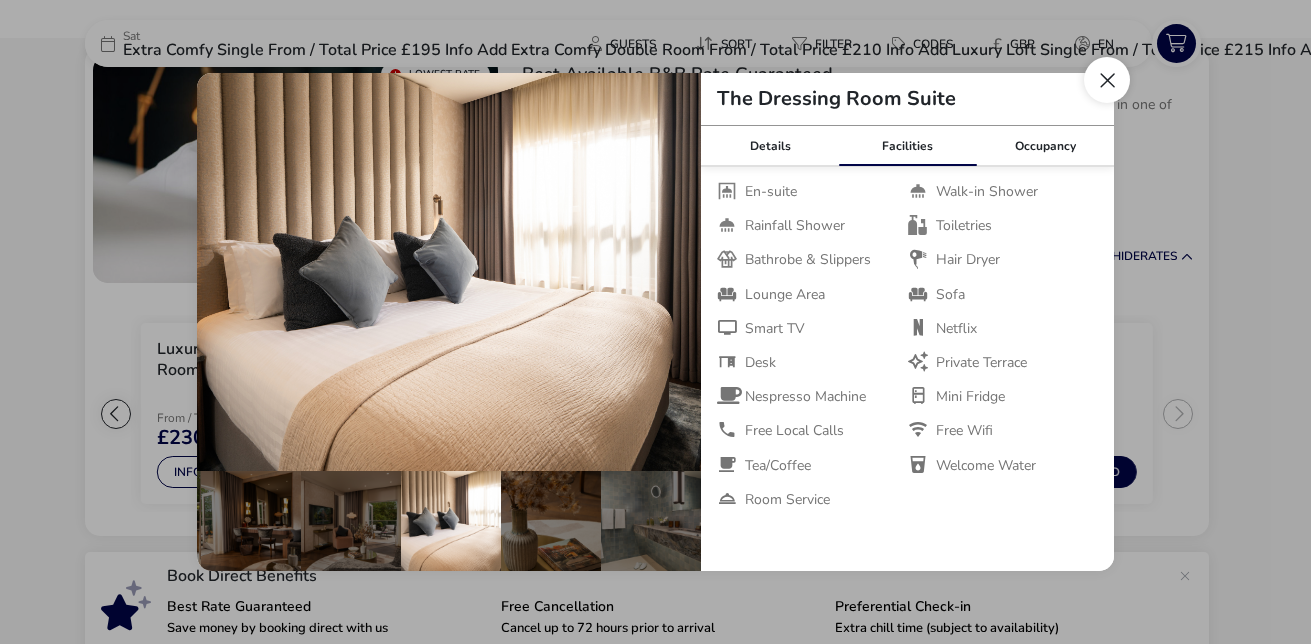 click at bounding box center (1107, 80) 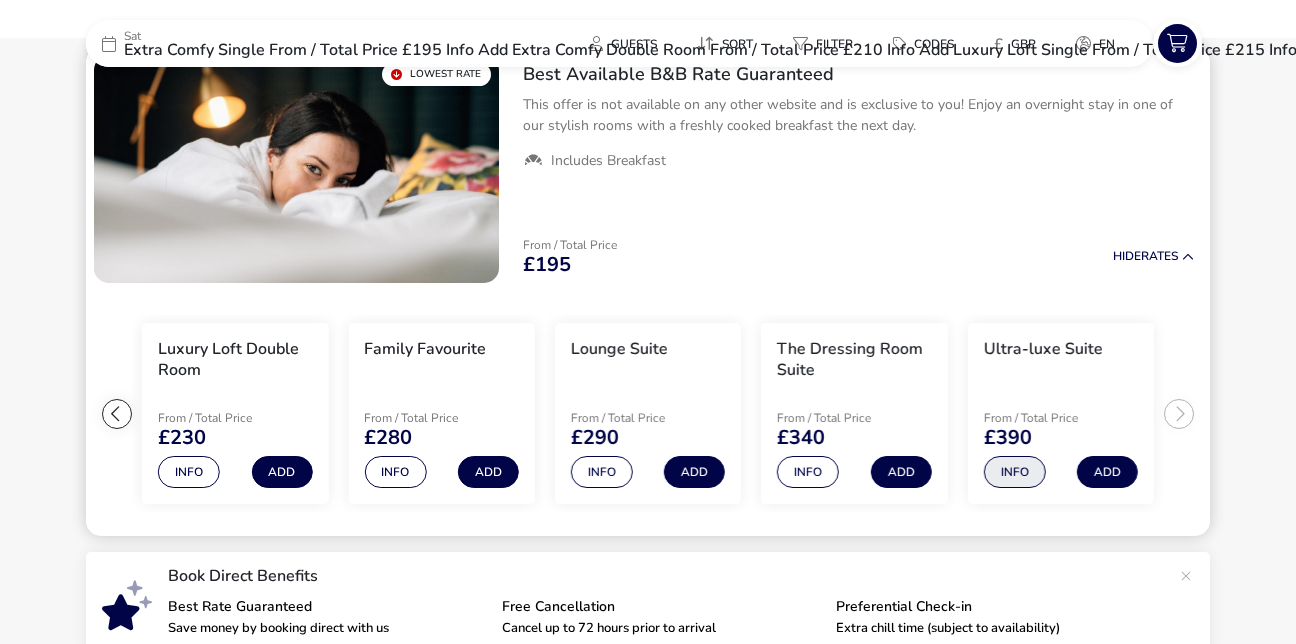 click on "Info" at bounding box center (1015, 472) 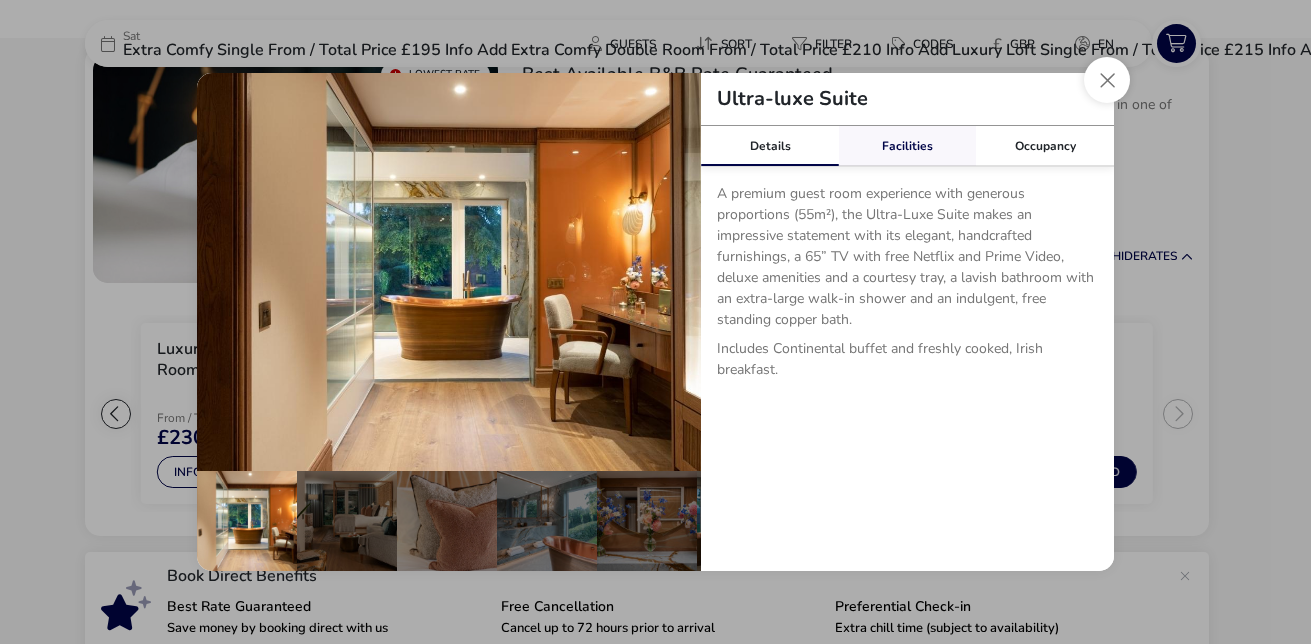 click on "Facilities" at bounding box center [908, 146] 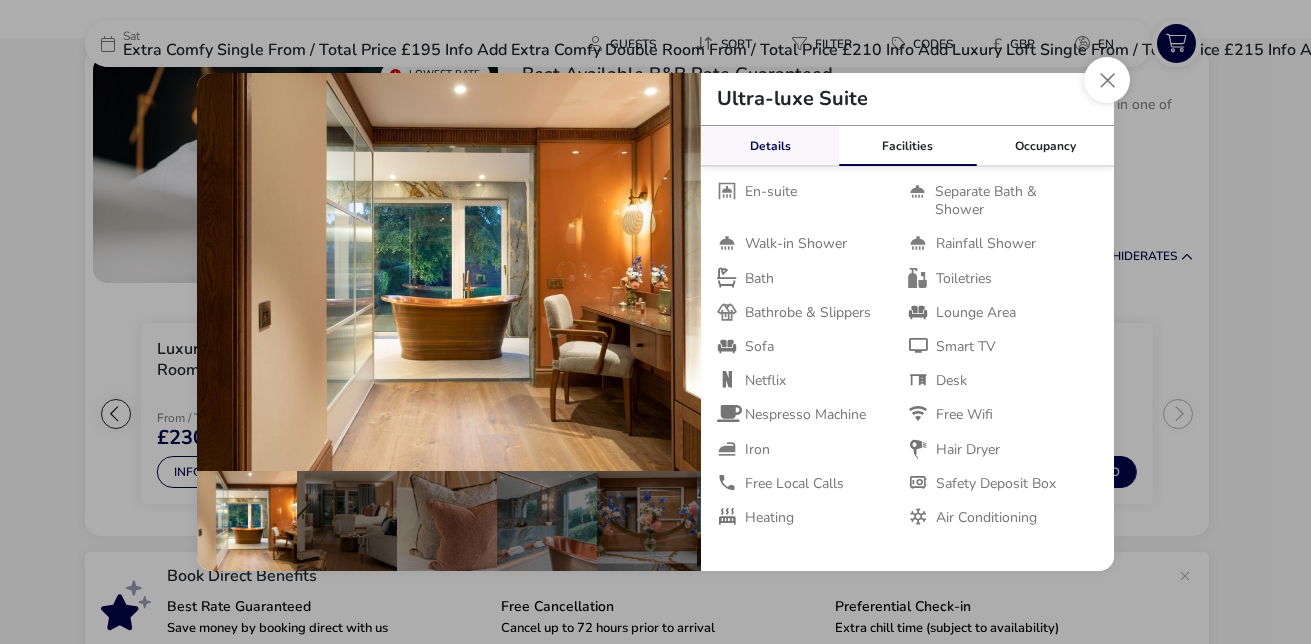 click on "Details" at bounding box center (770, 146) 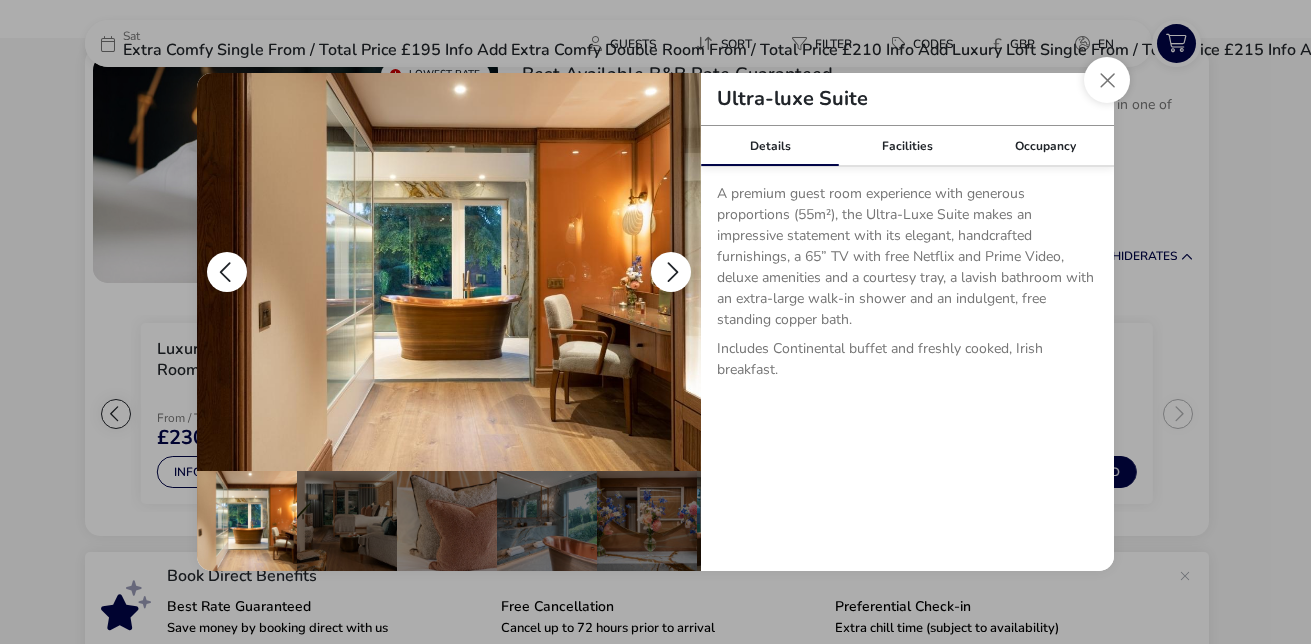 click at bounding box center (671, 272) 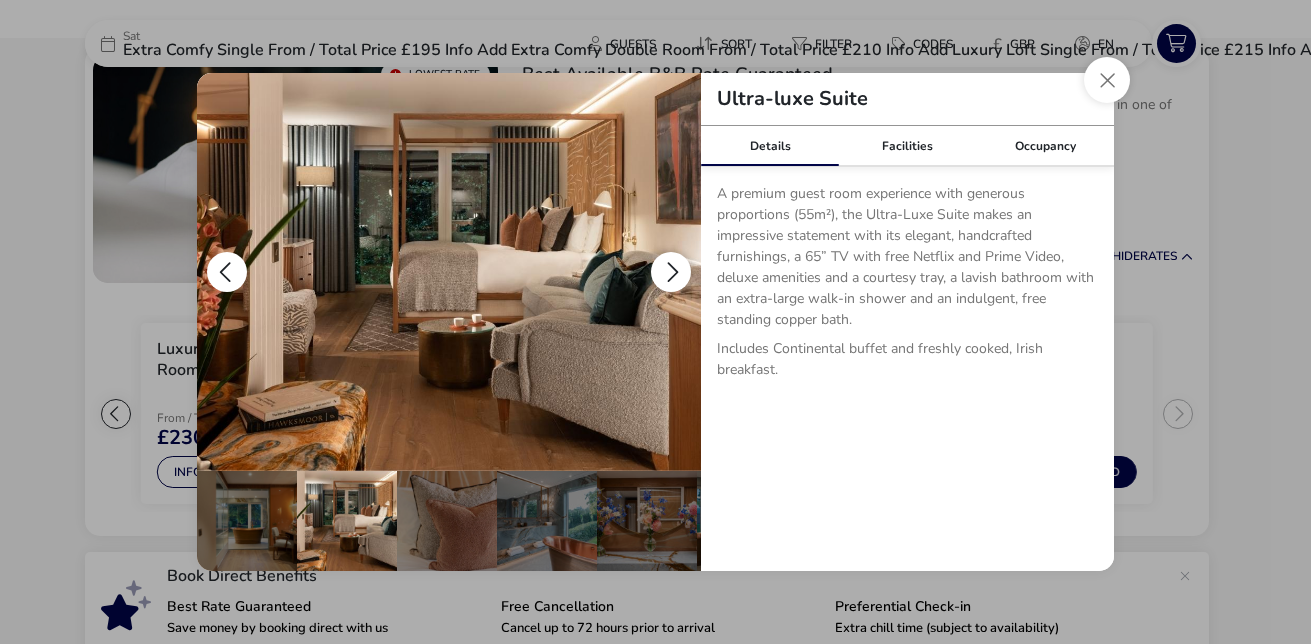 click at bounding box center (671, 272) 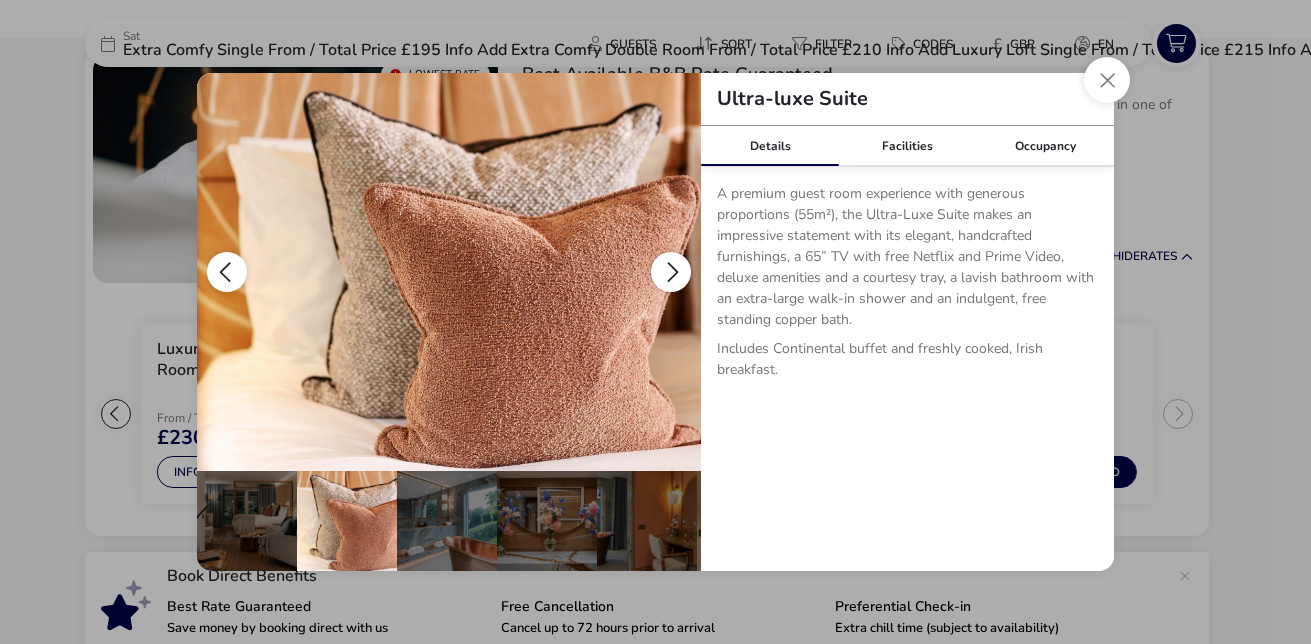 click at bounding box center [671, 272] 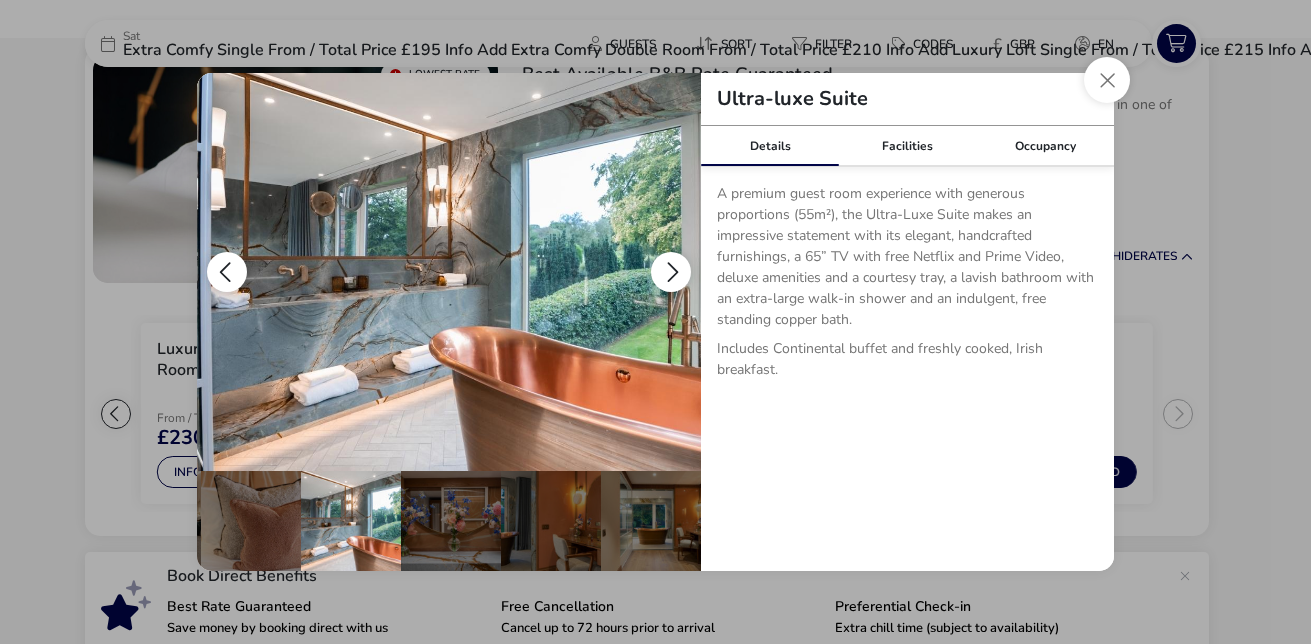 click at bounding box center (671, 272) 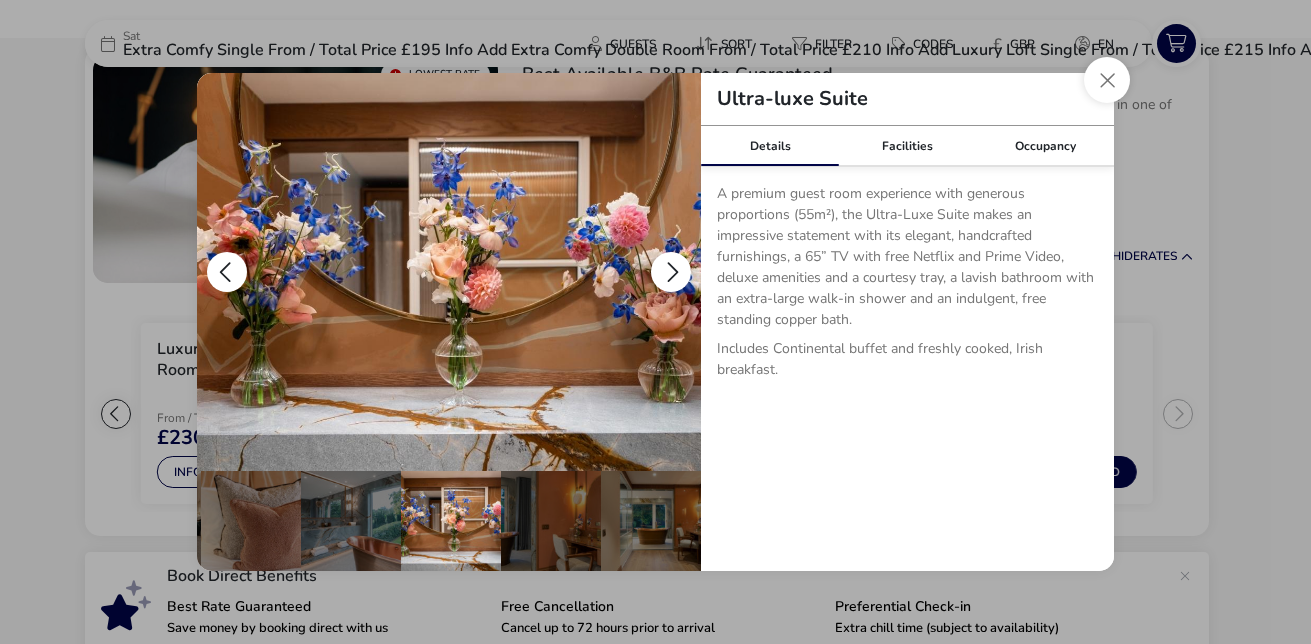 click at bounding box center [671, 272] 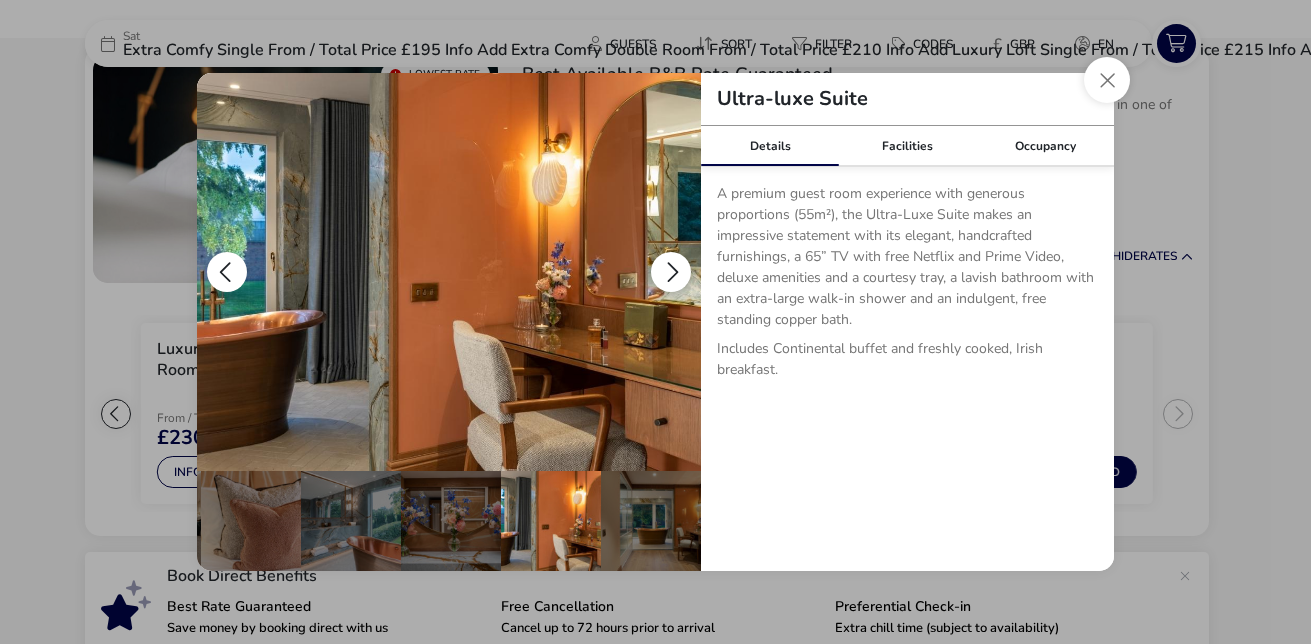 click at bounding box center (671, 272) 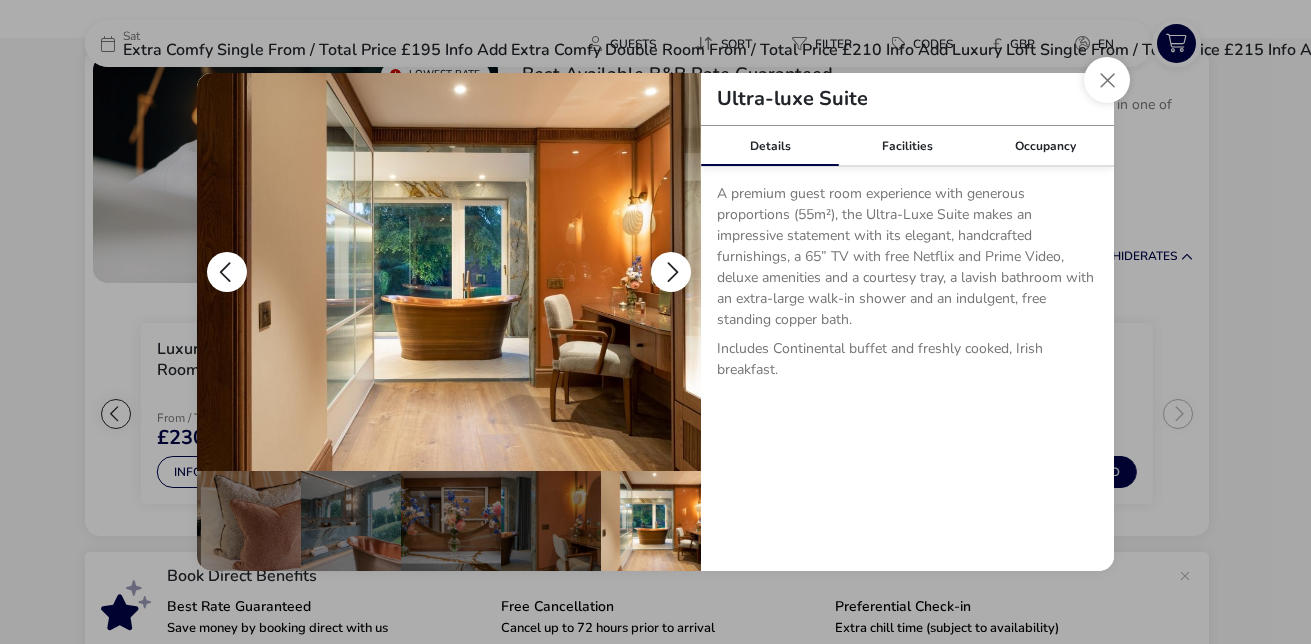 click at bounding box center [671, 272] 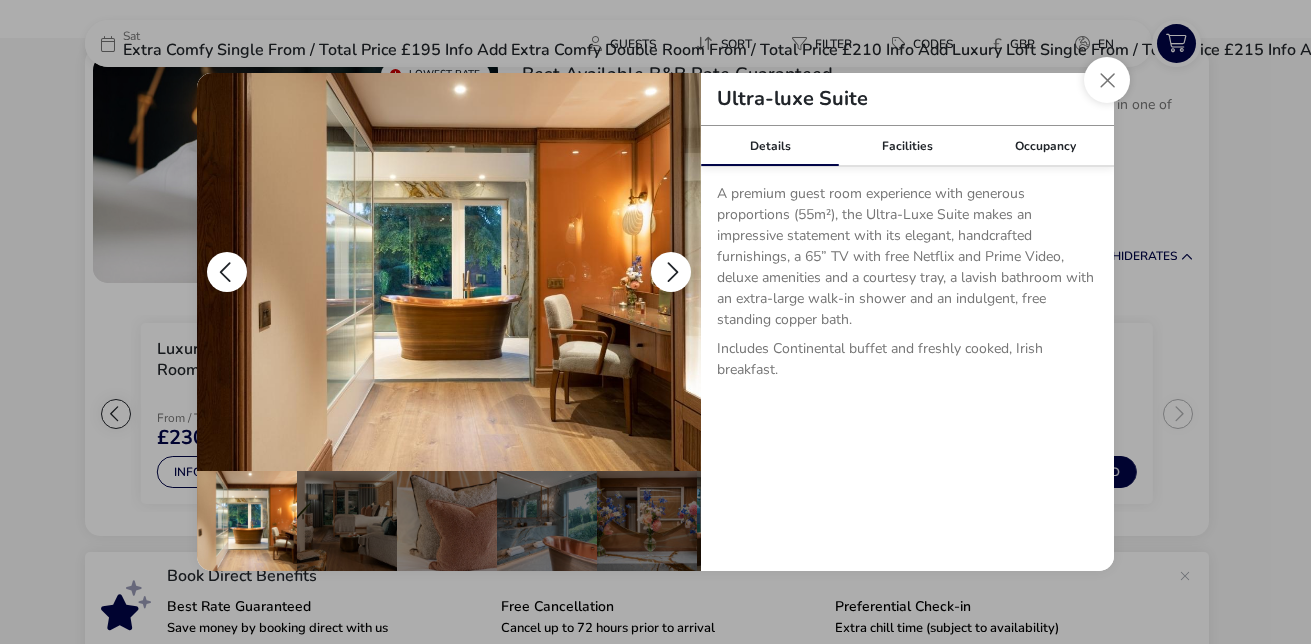 click at bounding box center (671, 272) 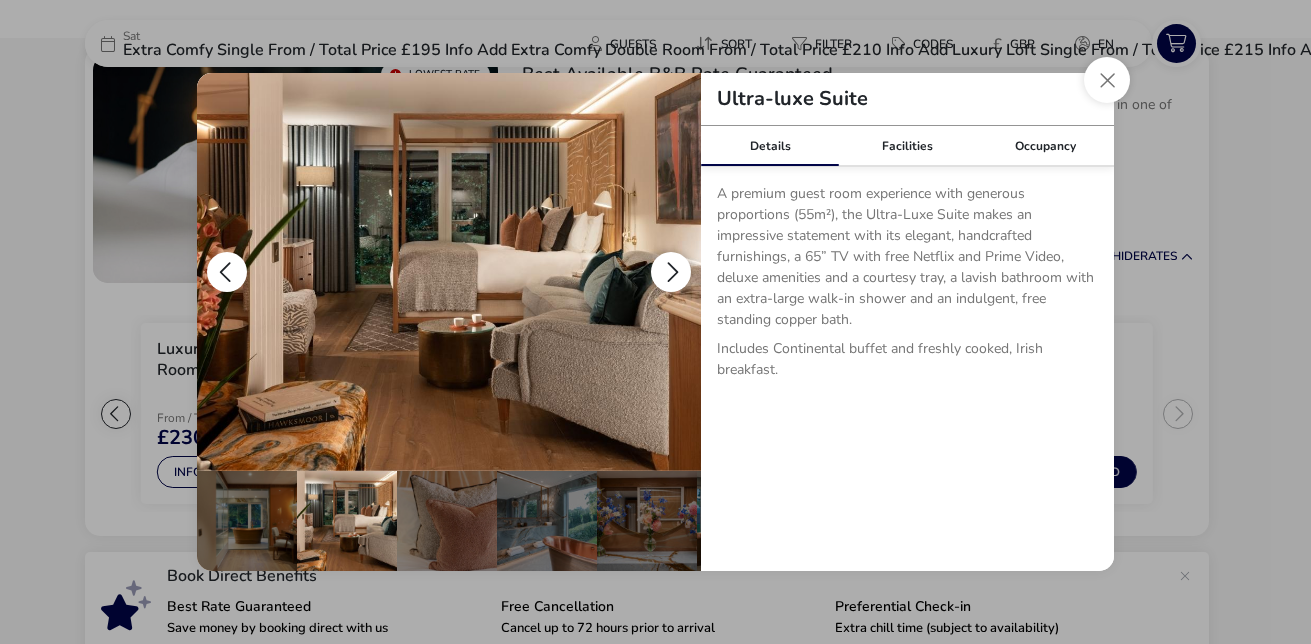 click at bounding box center (671, 272) 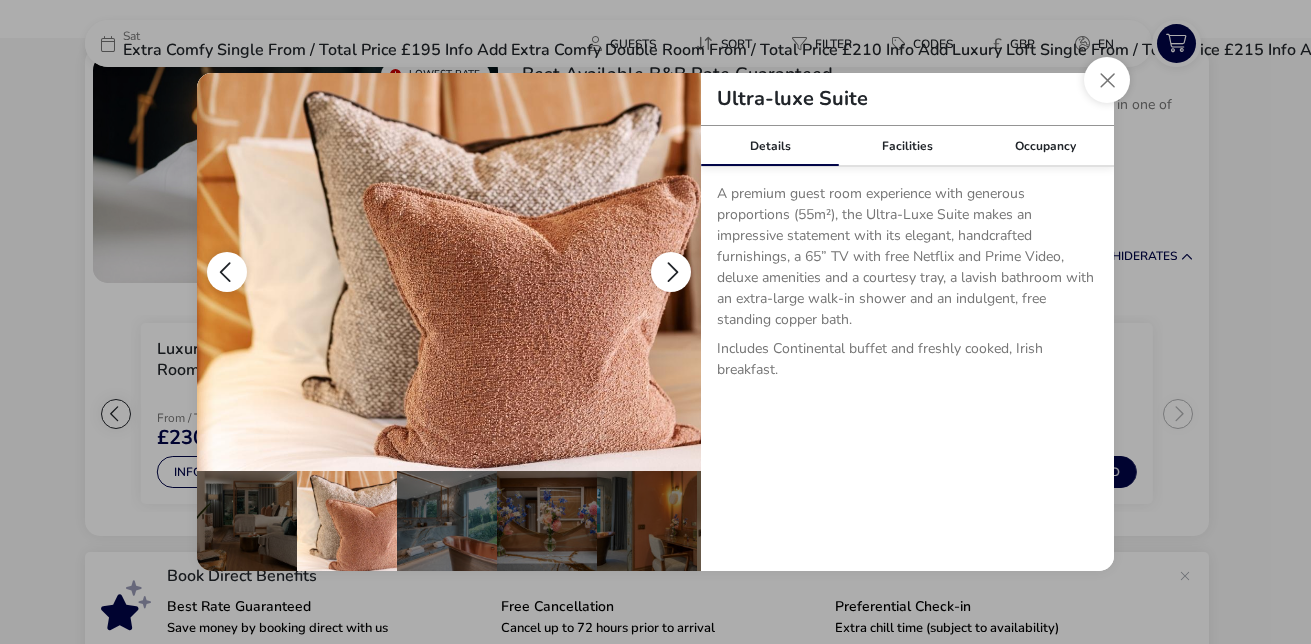 click at bounding box center [671, 272] 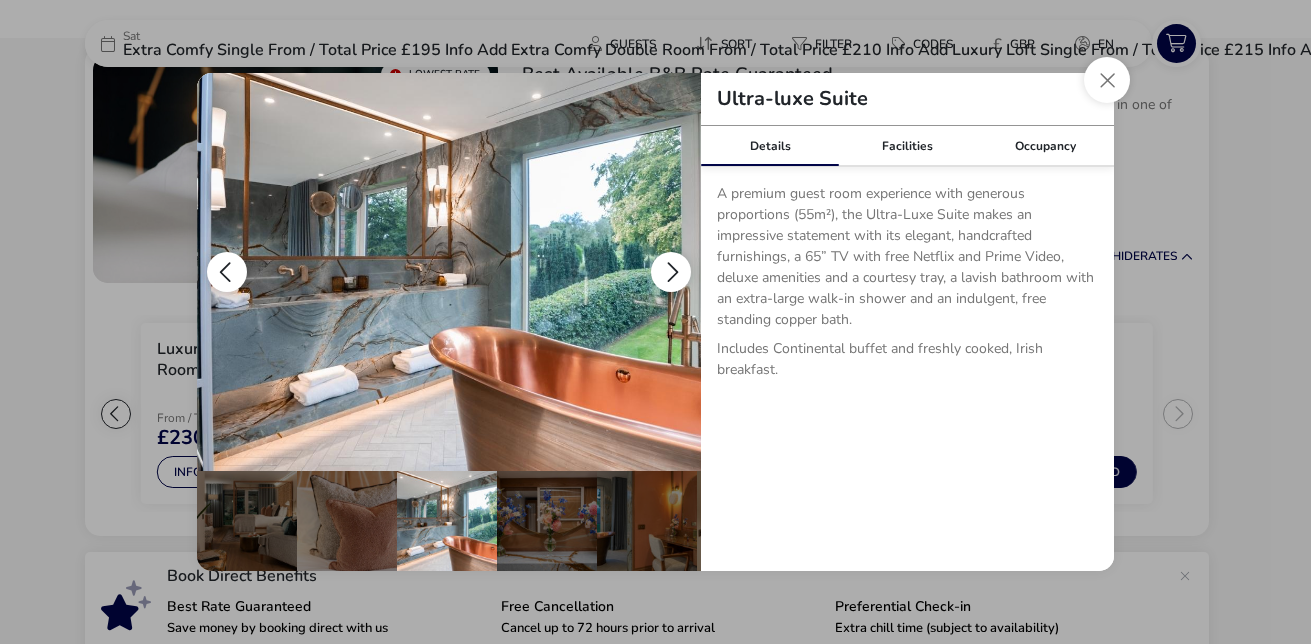 scroll, scrollTop: 0, scrollLeft: 196, axis: horizontal 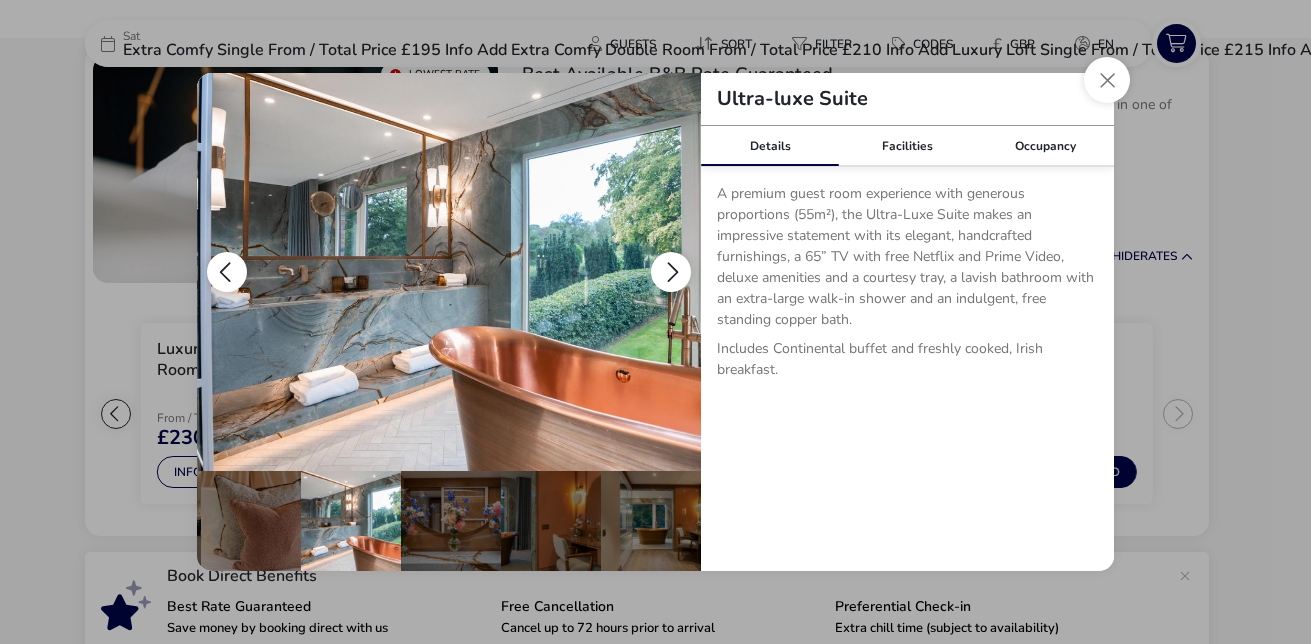 click at bounding box center (671, 272) 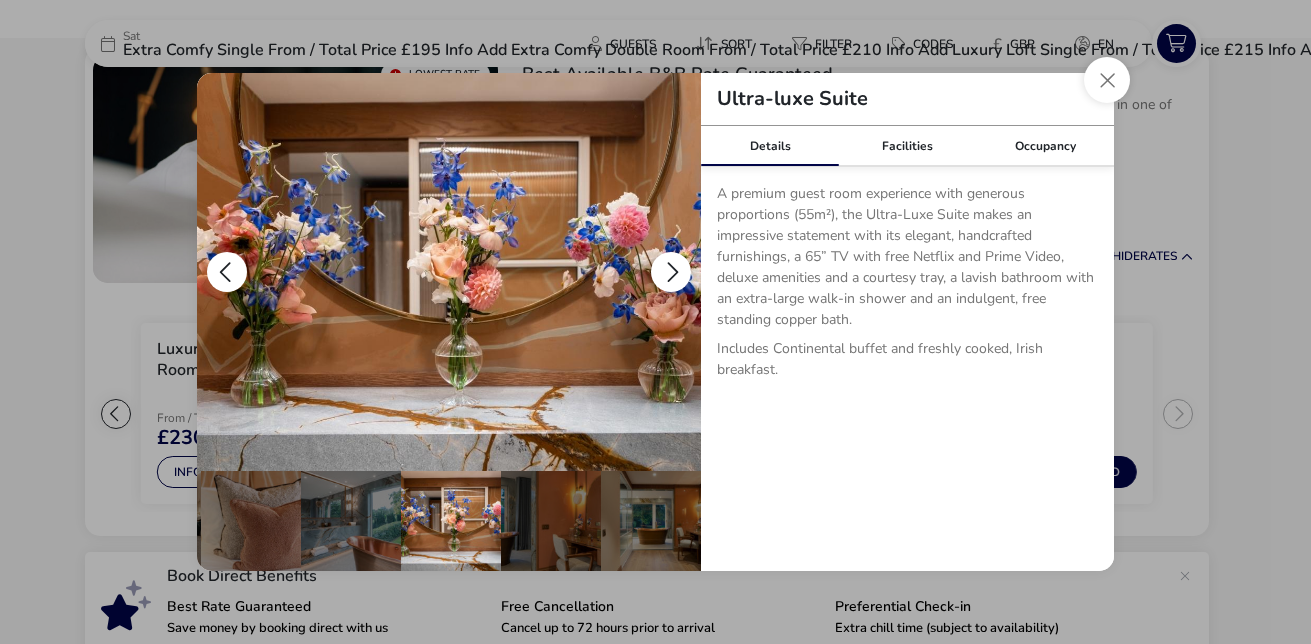 click at bounding box center (671, 272) 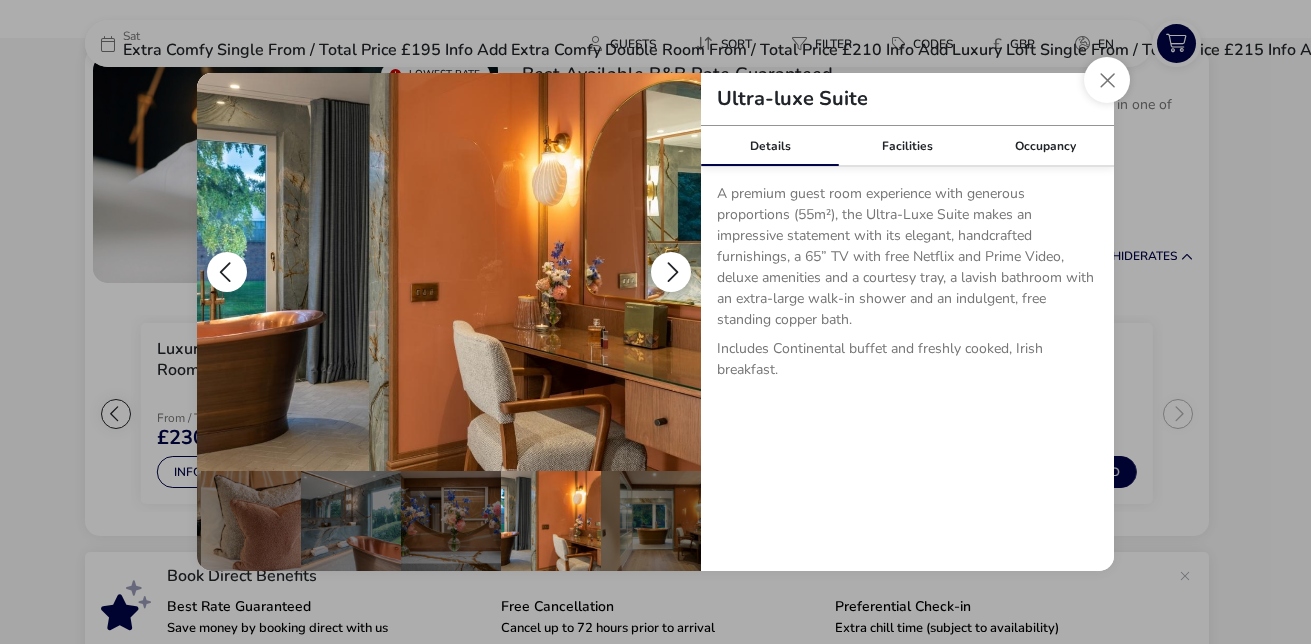 click at bounding box center (671, 272) 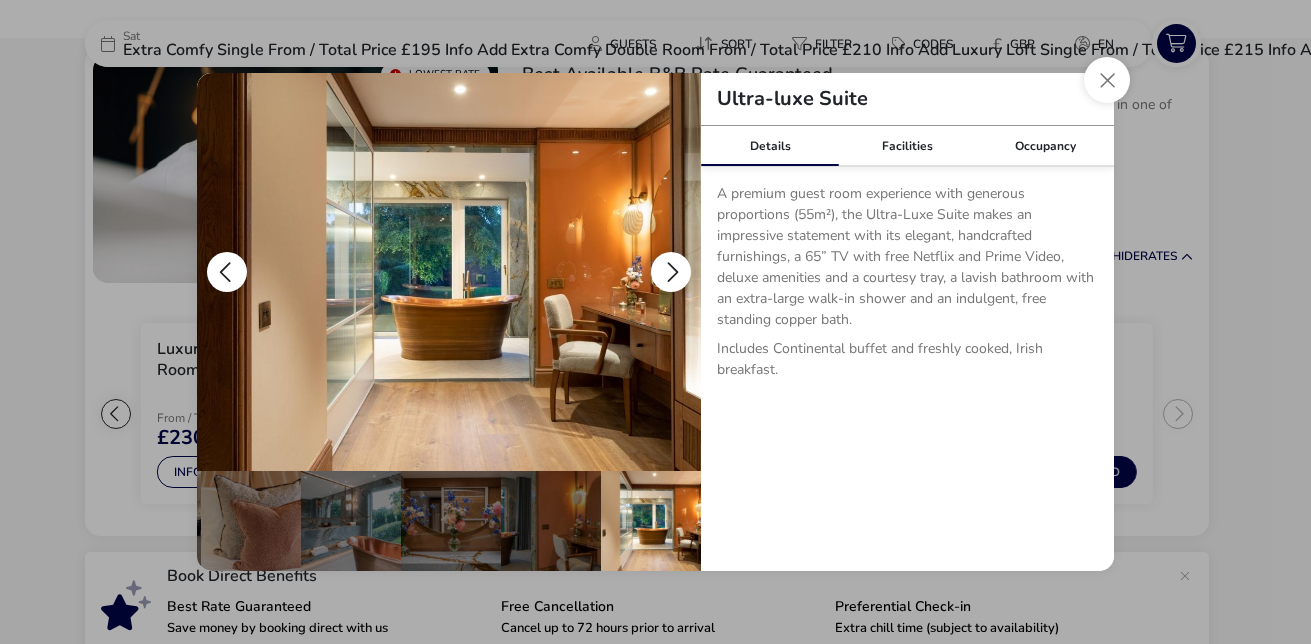click at bounding box center (671, 272) 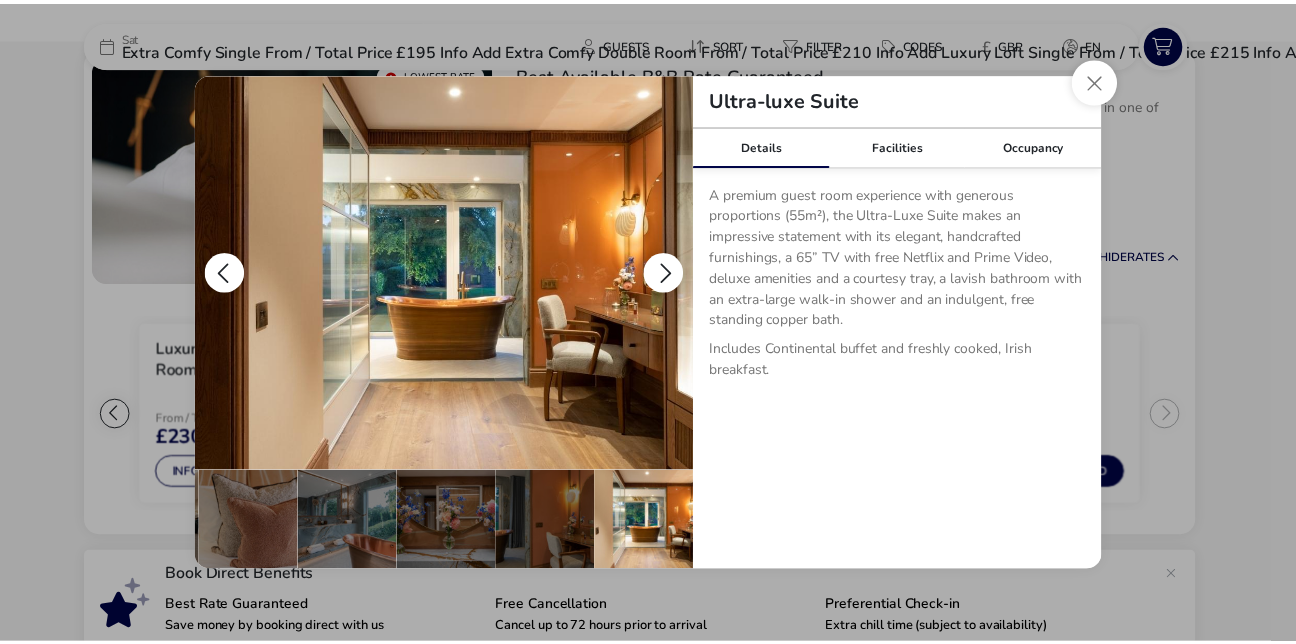 scroll, scrollTop: 0, scrollLeft: 0, axis: both 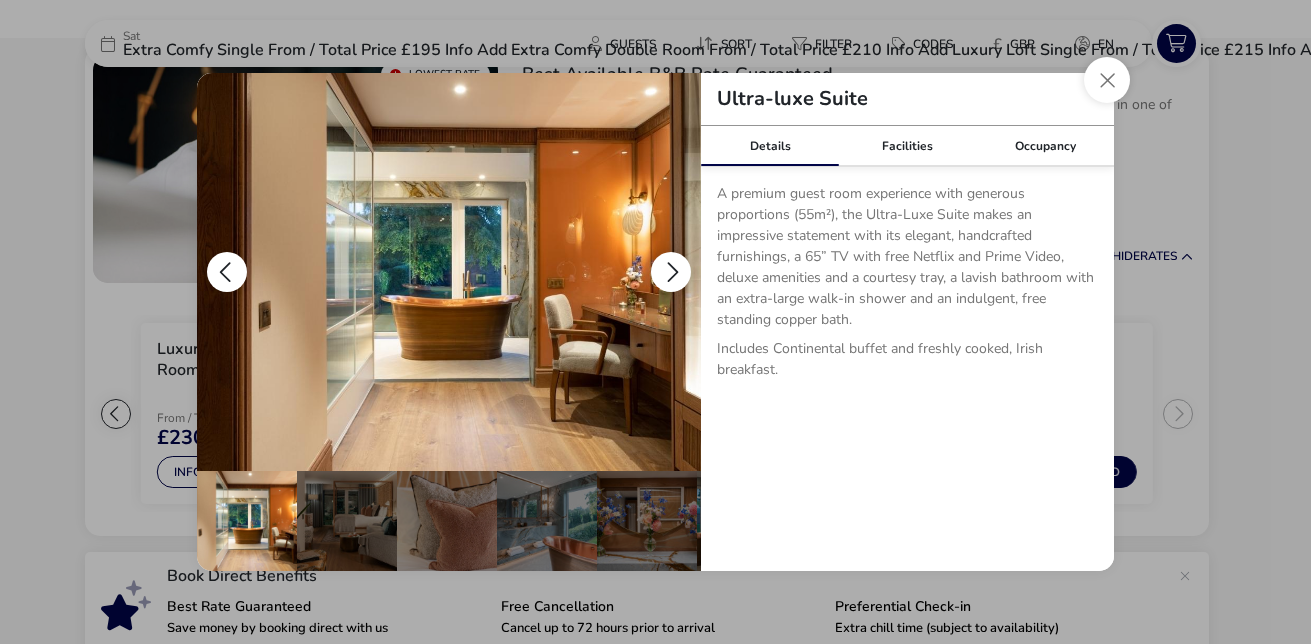 click at bounding box center (671, 272) 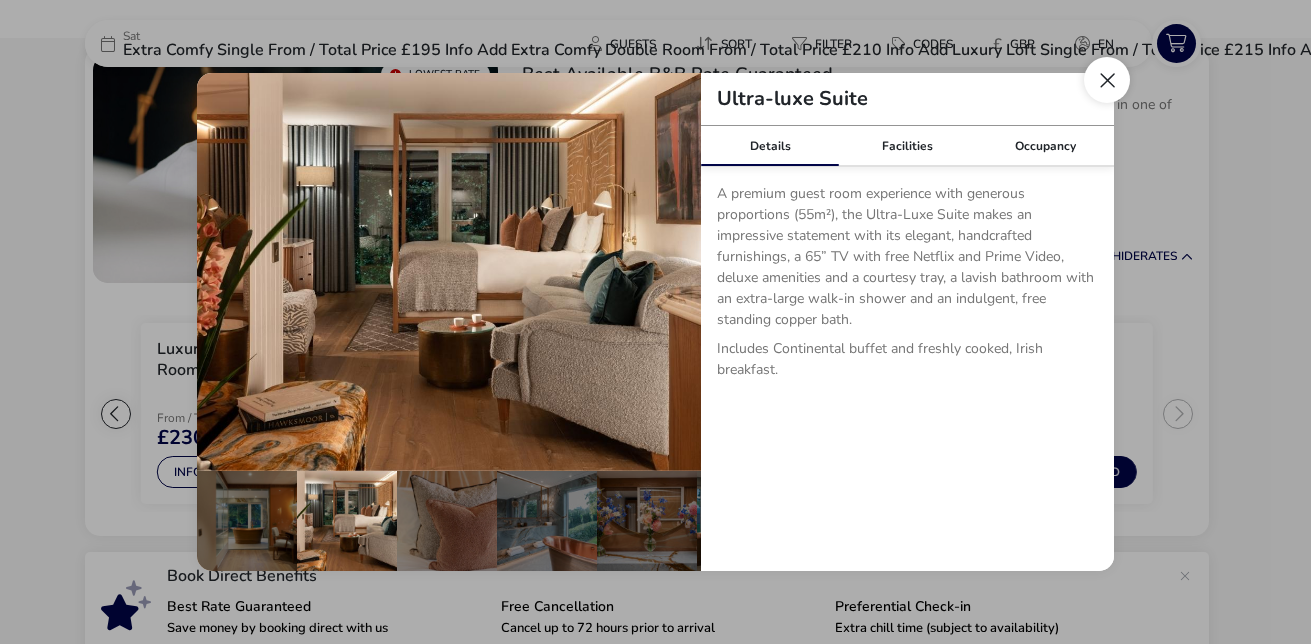 click at bounding box center (1107, 80) 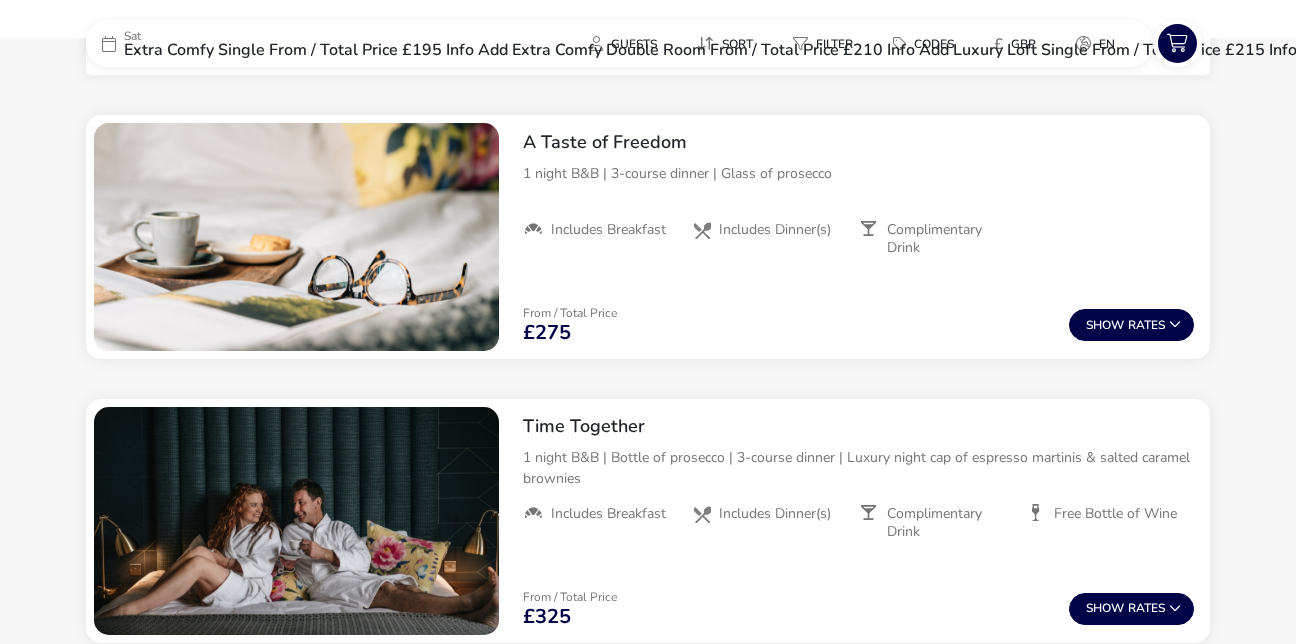 scroll, scrollTop: 742, scrollLeft: 0, axis: vertical 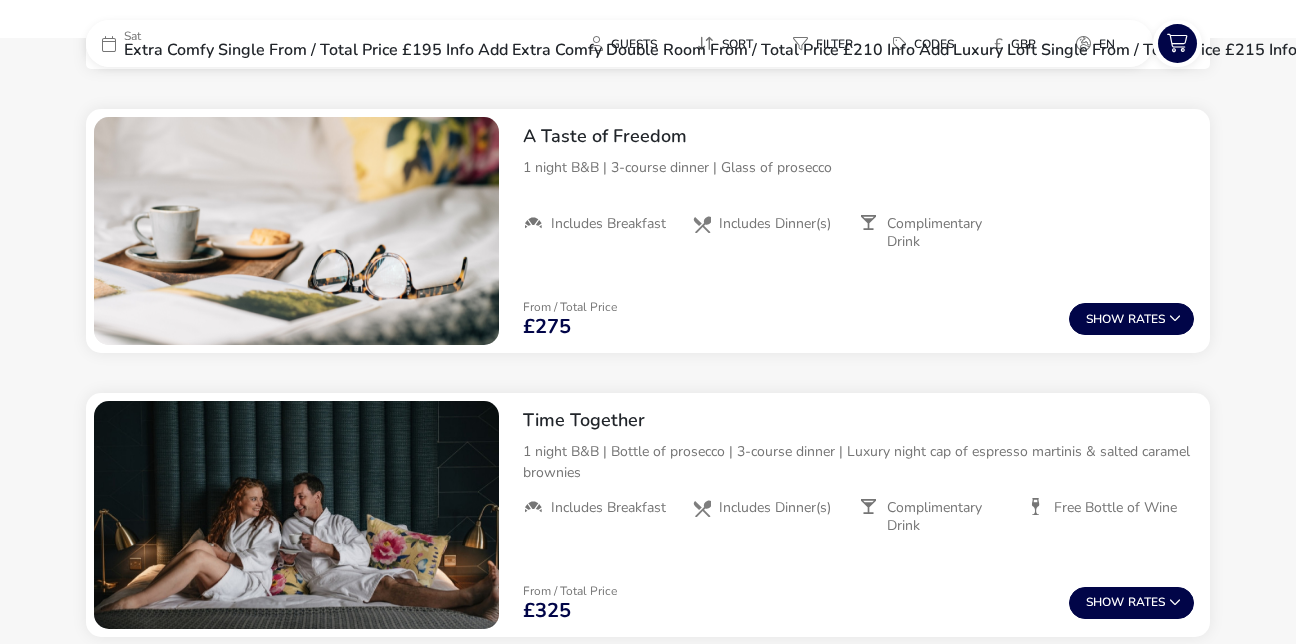 click on "Sat [DATE] [DATE] 1 Guests Sort Filter Codes £ GBP en Our Flexible Booking Policy When you book direct with Clandeboye Lodge, you can cancel or change your booking for free up to 72 hours before arrival, offering you full flexibility.  Dismiss Lowest Rate Best Available B&B Rate Guaranteed This offer is not available on any other website and is exclusive to you! Enjoy an overnight stay in one of our stylish rooms with a freshly cooked breakfast the next day.    Includes Breakfast From / Total Price £195 Hide Rates Extra Comfy Single From / Total Price £195 Info Add Extra Comfy Double Room From / Total Price £210 Info Add Luxury Loft Single From / Total Price £215 Info Add Luxury Loft Double Room From / Total Price £230 Info Add Family Favourite From / Total Price £280 Info Add Lounge Suite From / Total Price £290 Info Add The Dressing Room Suite From / Total Price £340 Info Add Ultra-luxe Suite From / Total Price" 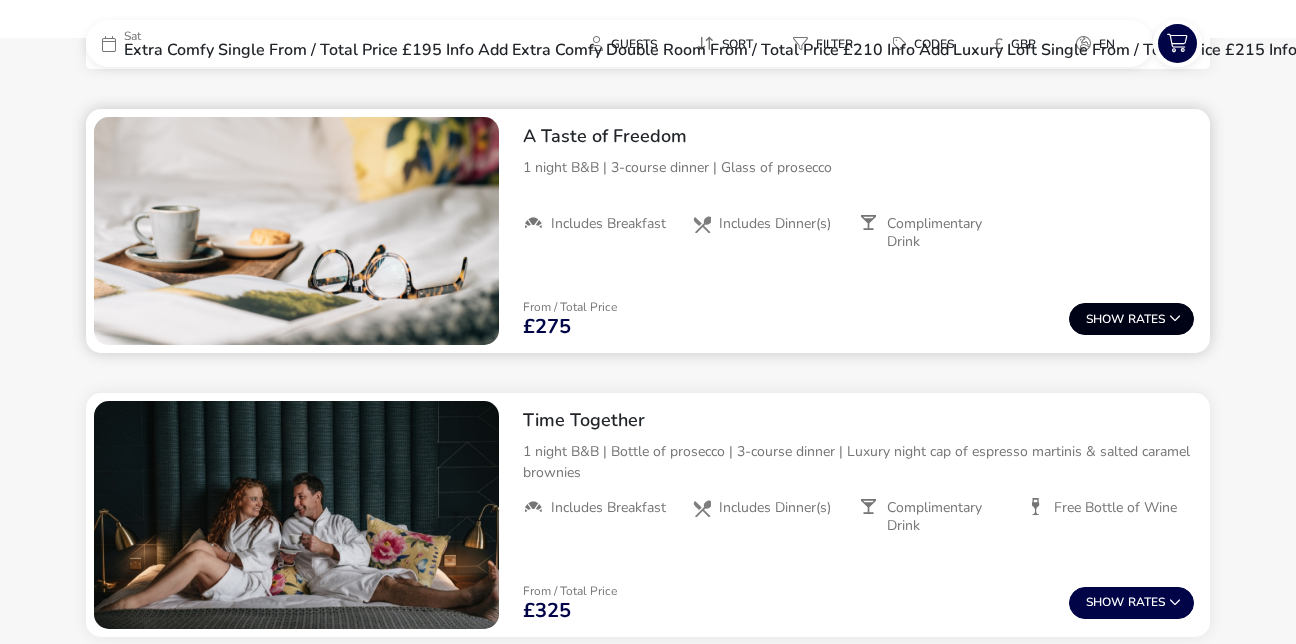 click on "Show" at bounding box center [1107, 319] 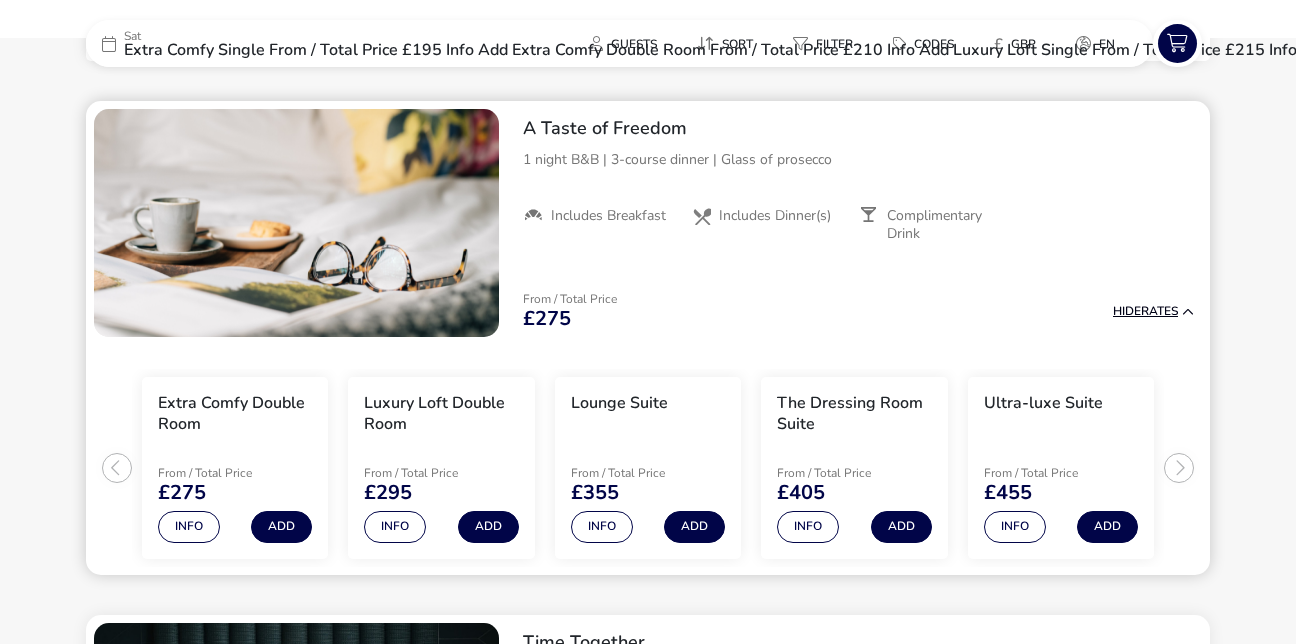 scroll, scrollTop: 751, scrollLeft: 0, axis: vertical 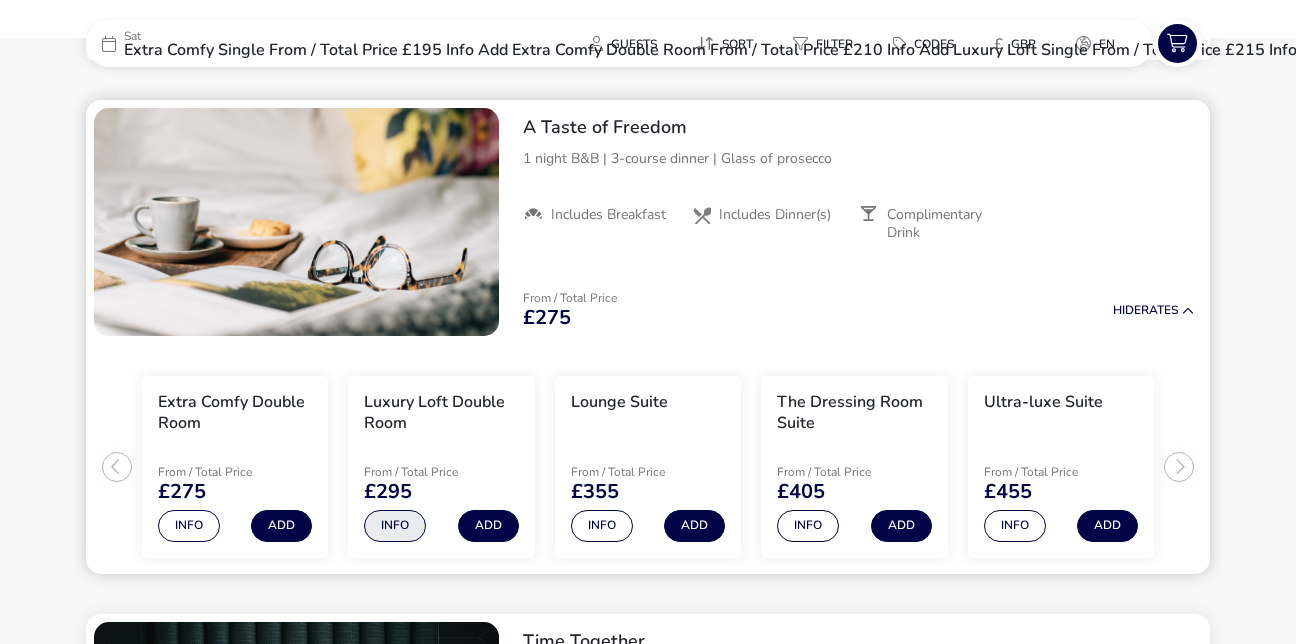 click on "Info" at bounding box center (395, 526) 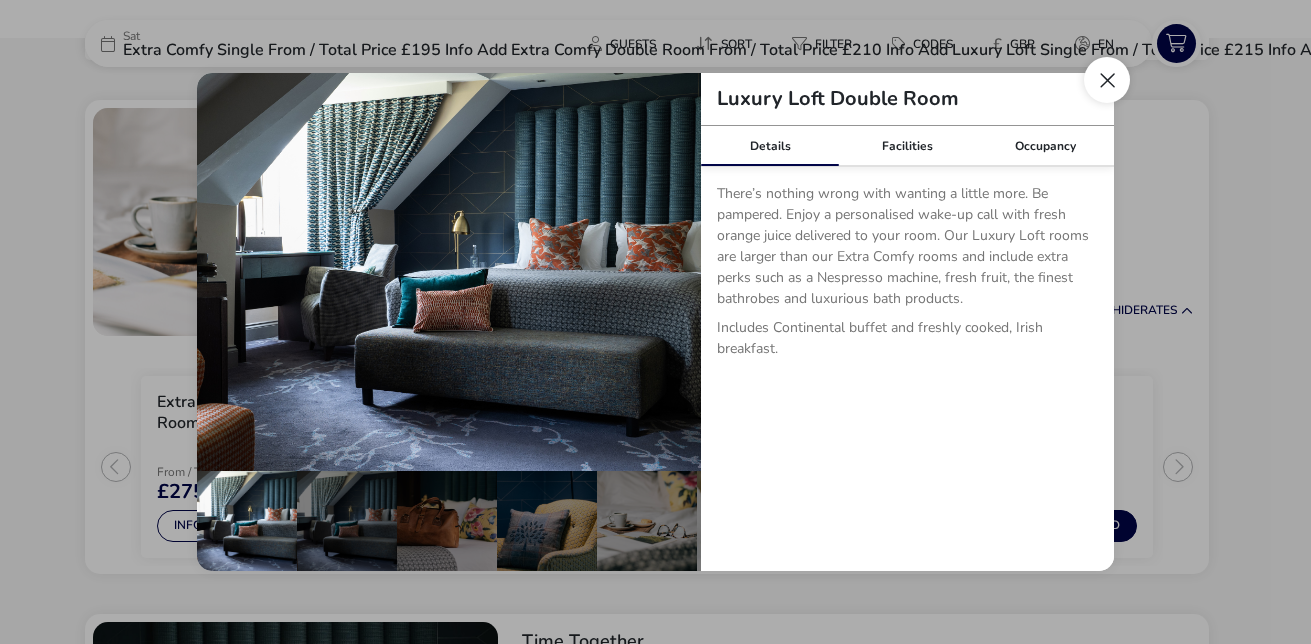 click at bounding box center (1107, 80) 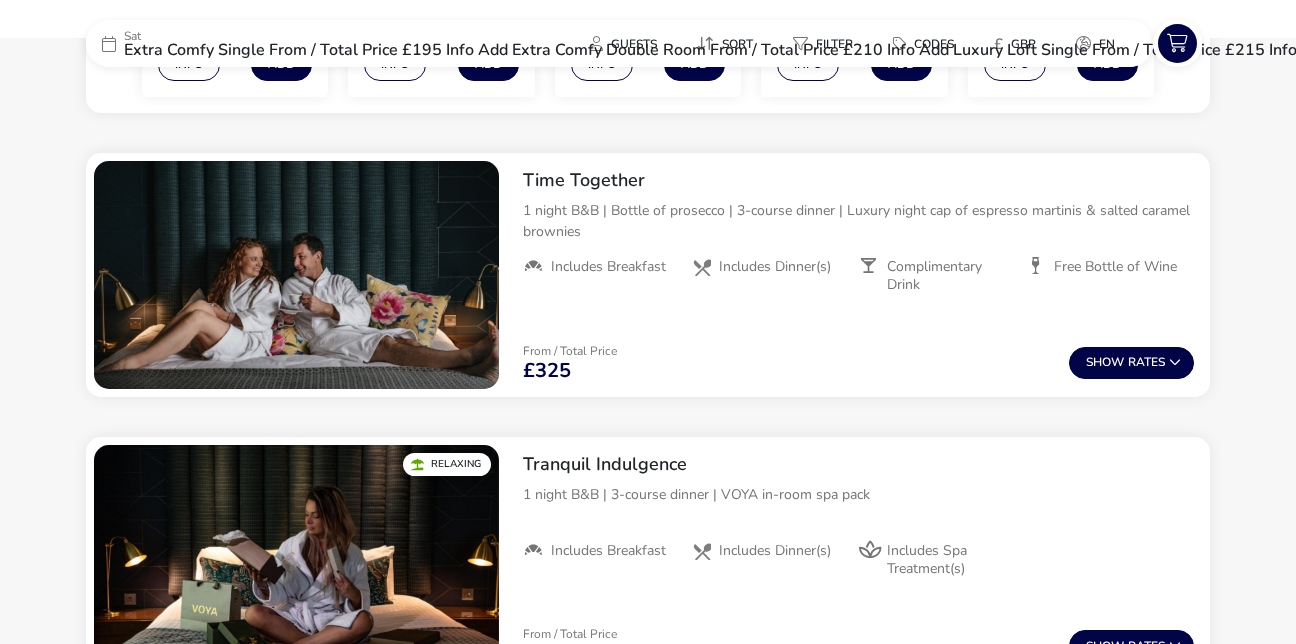 scroll, scrollTop: 0, scrollLeft: 0, axis: both 